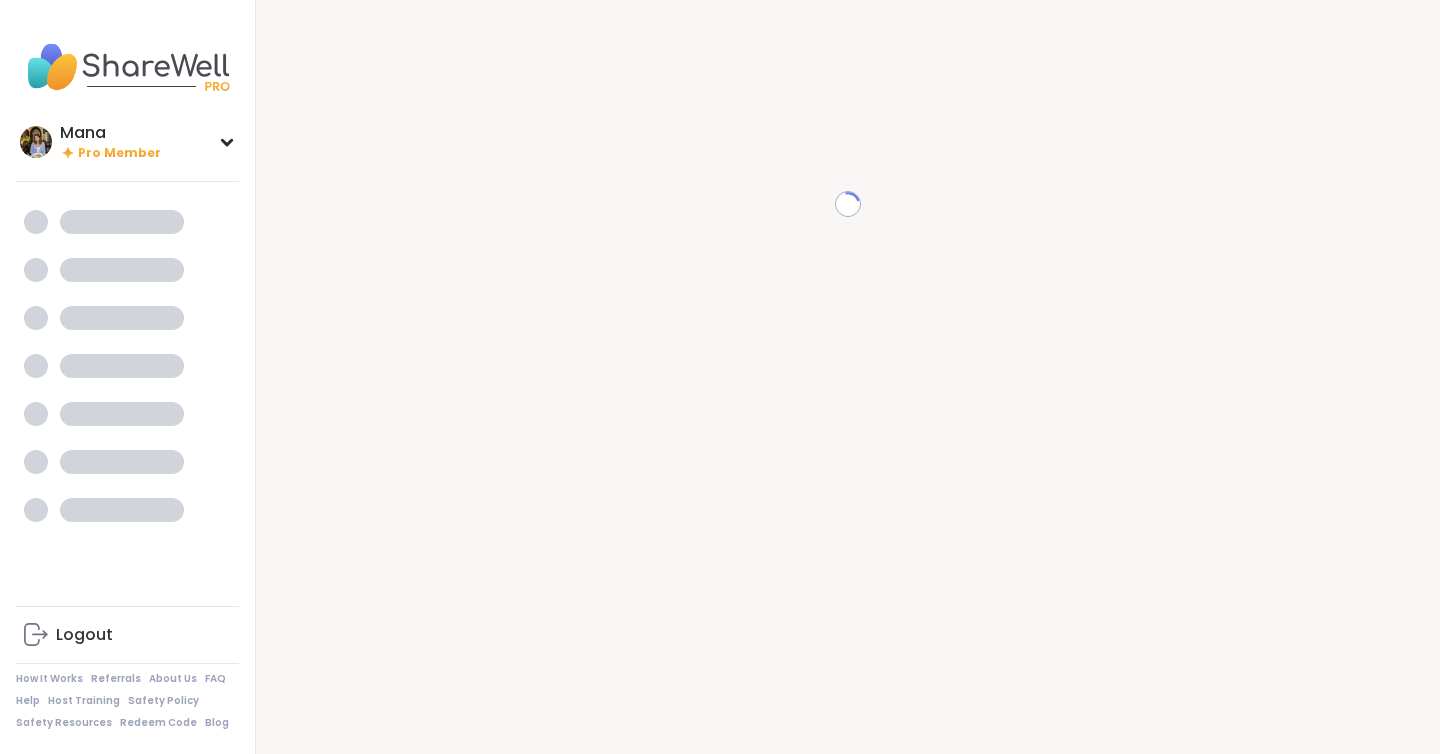 scroll, scrollTop: 0, scrollLeft: 0, axis: both 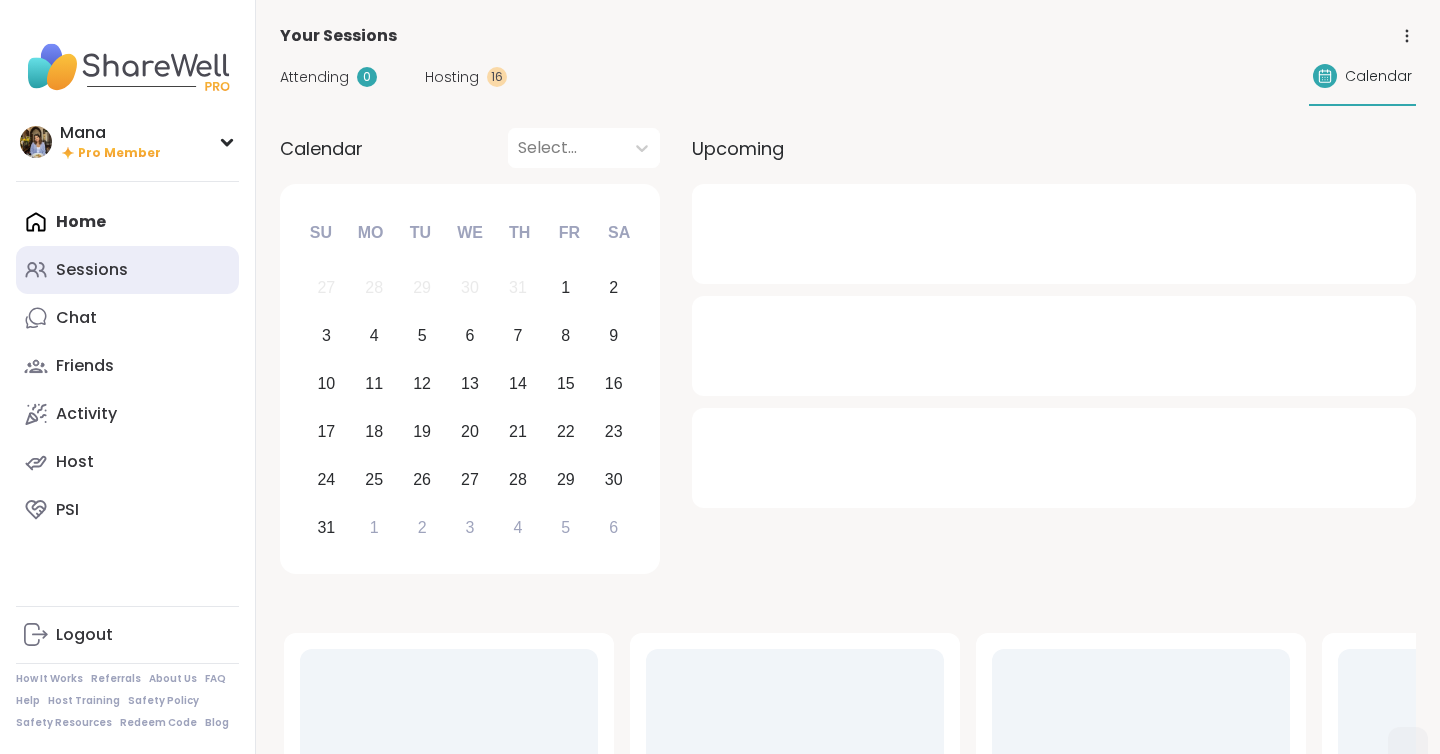click on "Sessions" at bounding box center (127, 270) 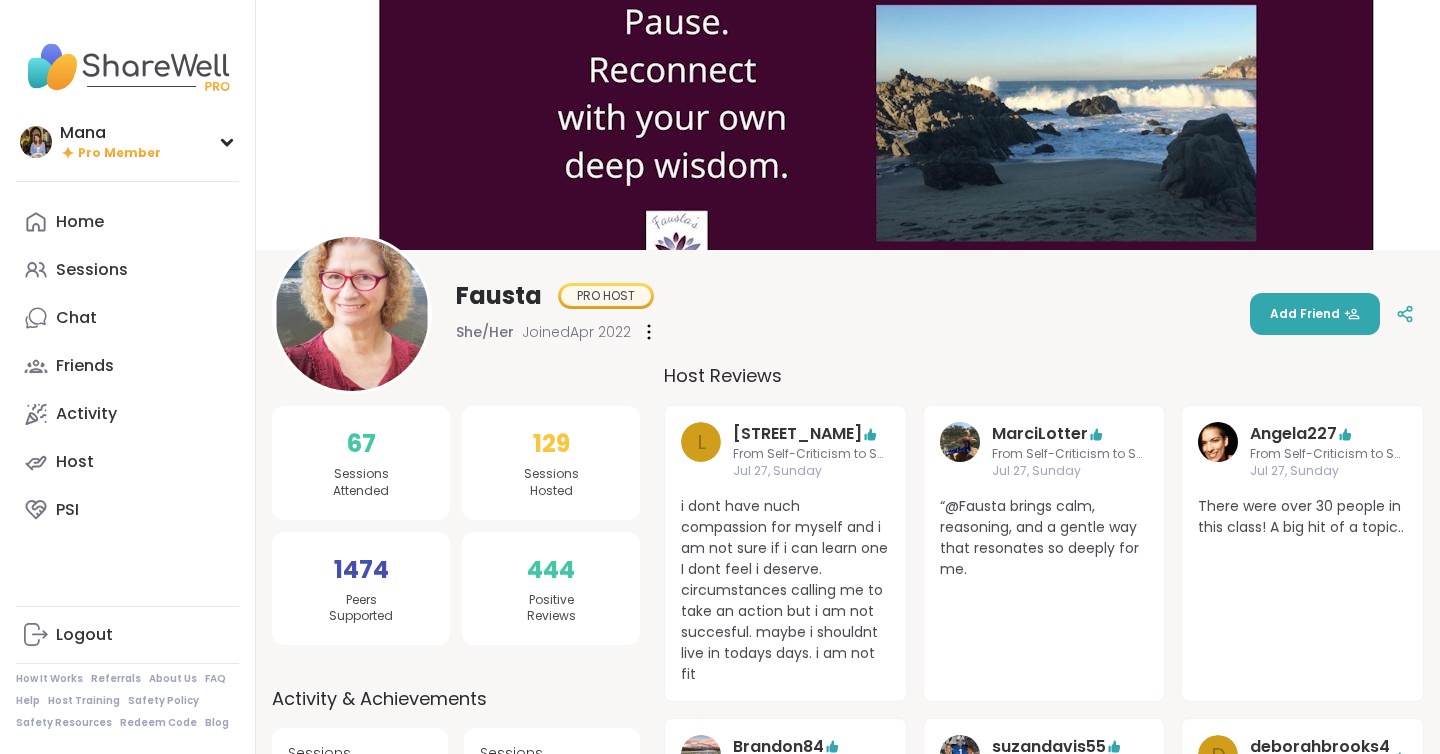 scroll, scrollTop: 0, scrollLeft: 0, axis: both 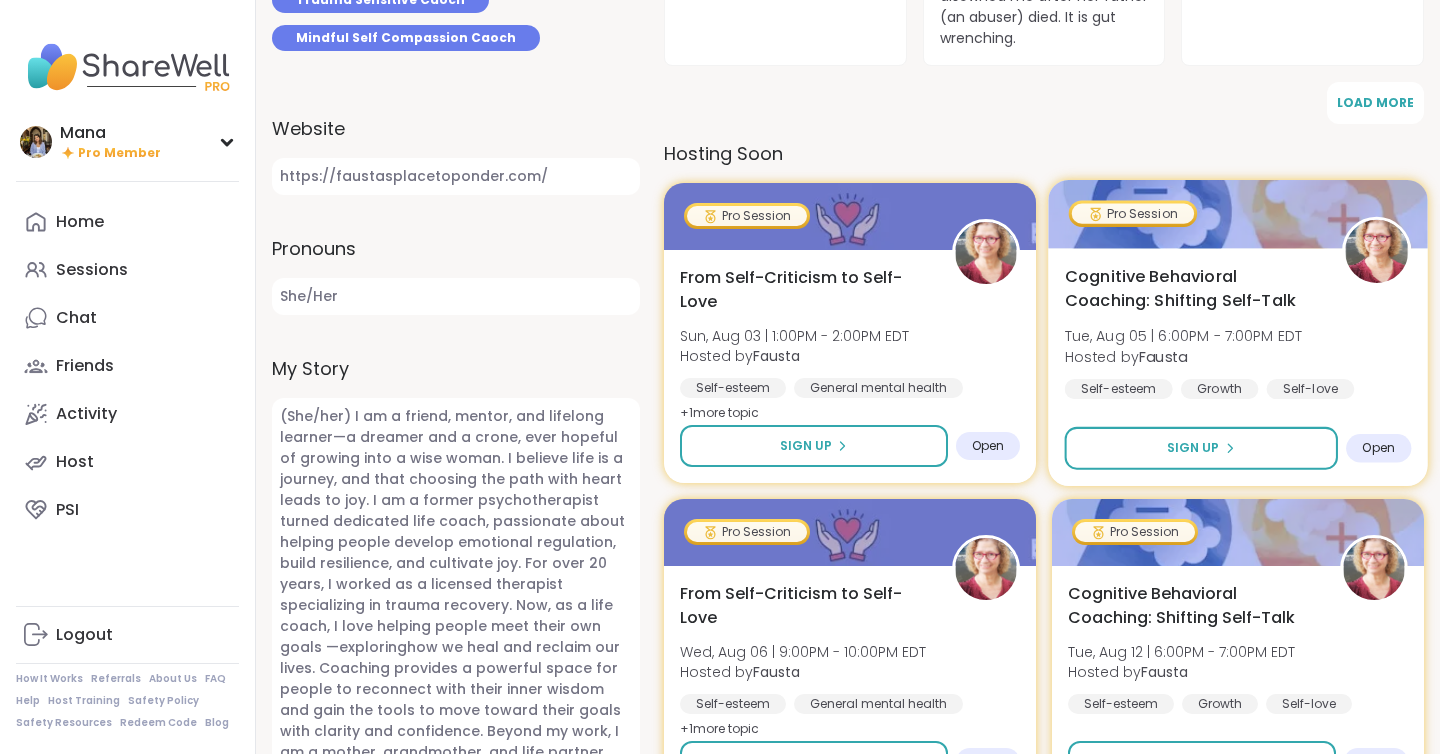 click on "Tue, Aug 05 | 6:00PM - 7:00PM EDT" at bounding box center [1184, 336] 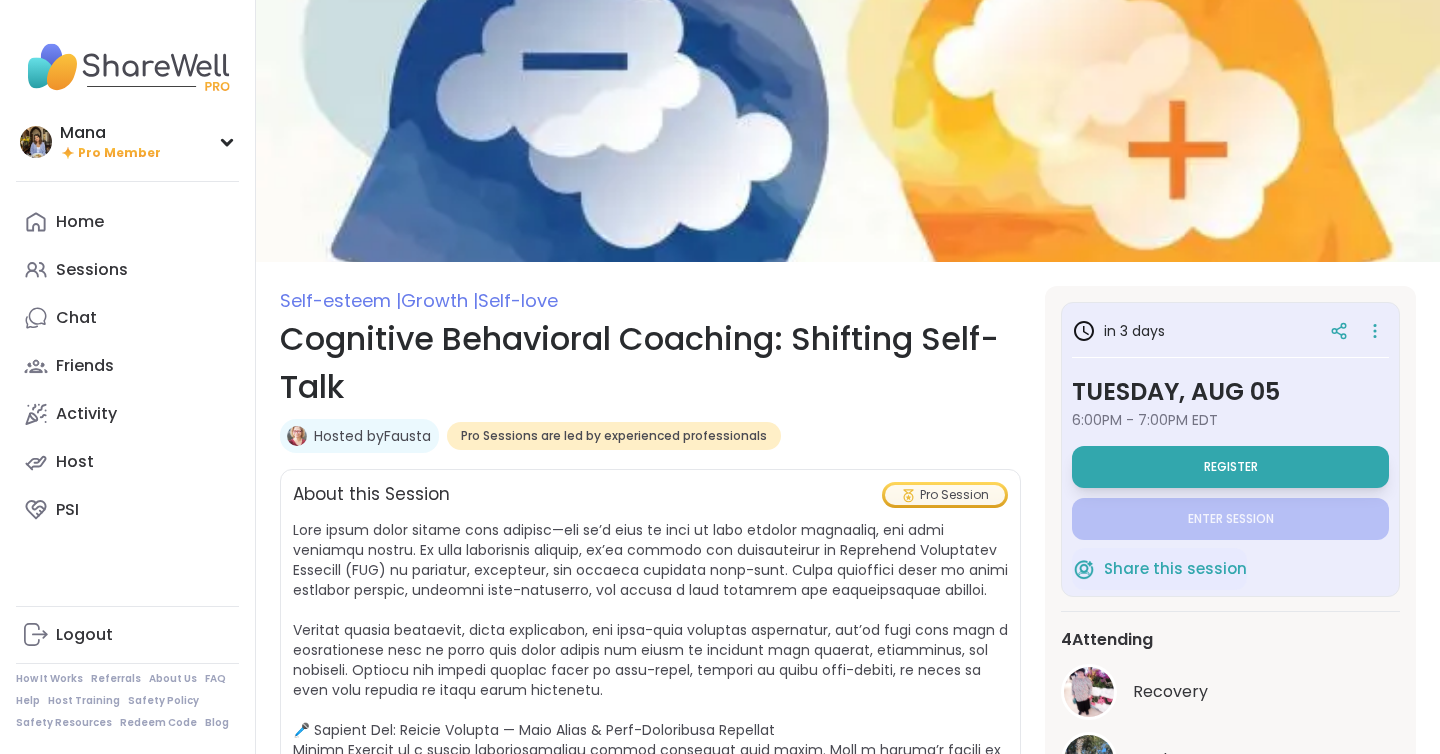 scroll, scrollTop: 0, scrollLeft: 0, axis: both 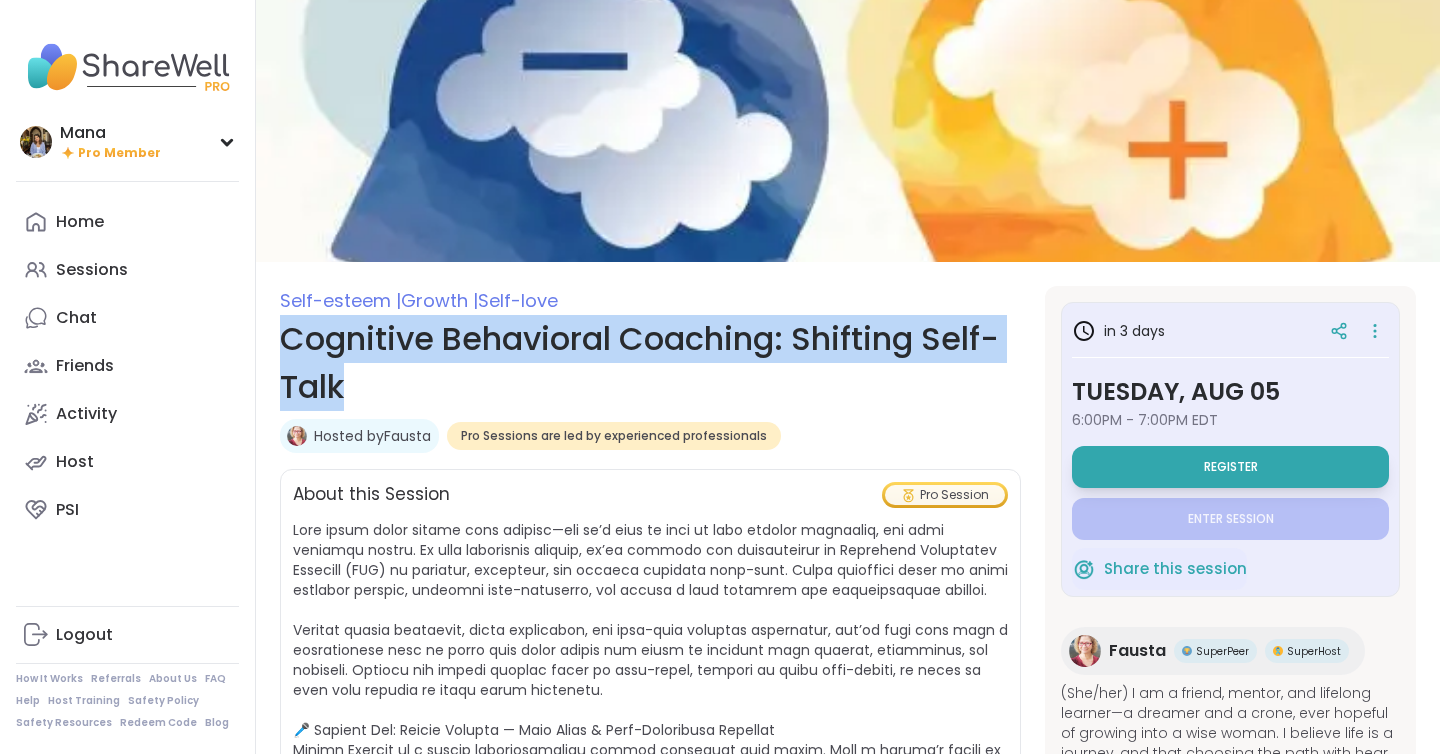 drag, startPoint x: 466, startPoint y: 373, endPoint x: 282, endPoint y: 335, distance: 187.88295 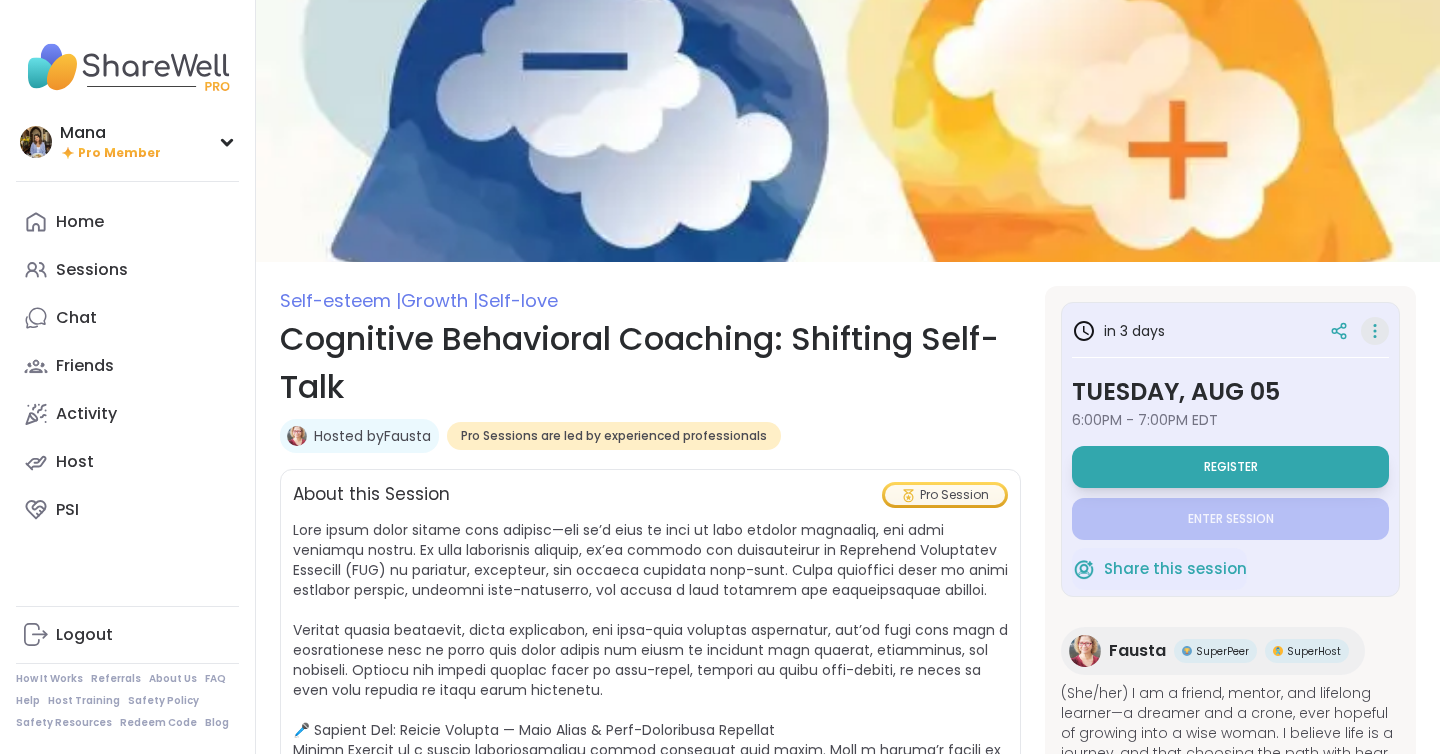 click 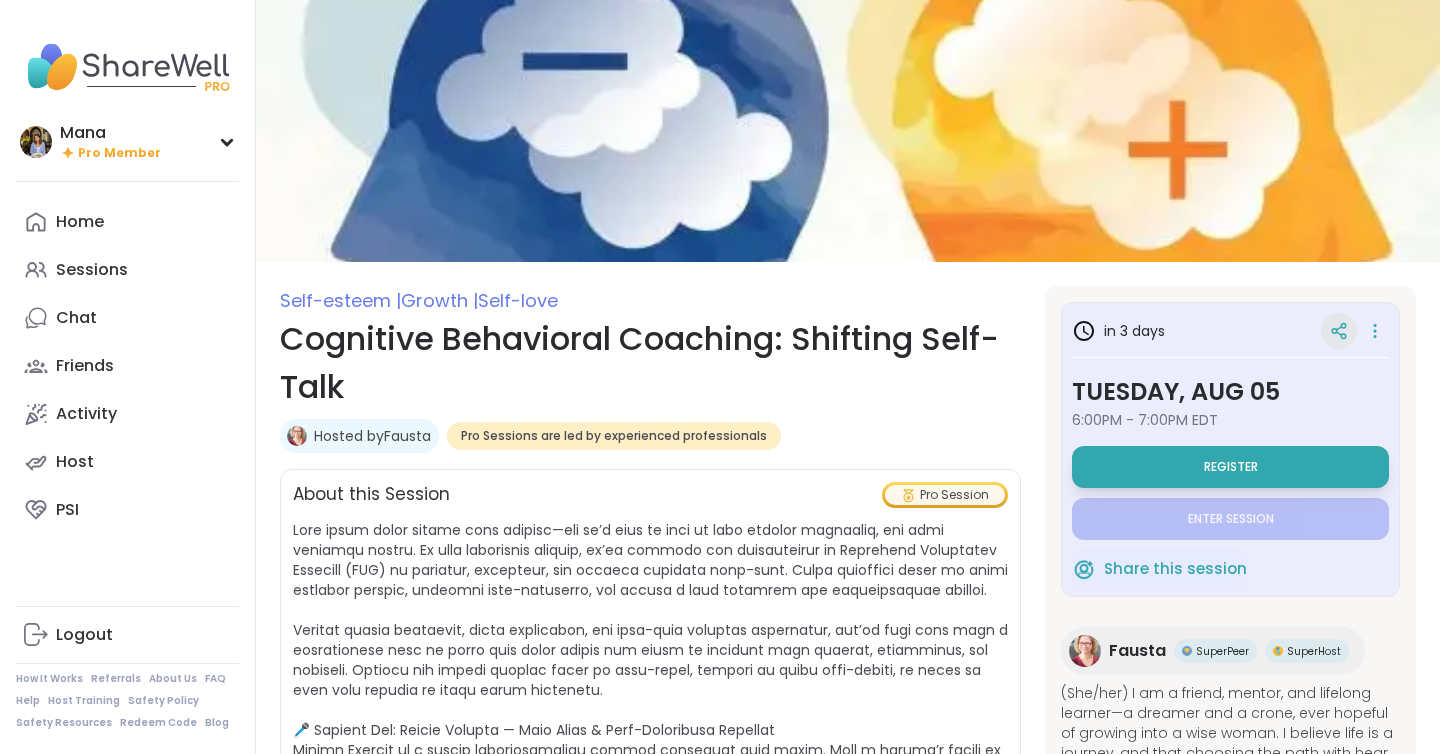 click at bounding box center [1339, 331] 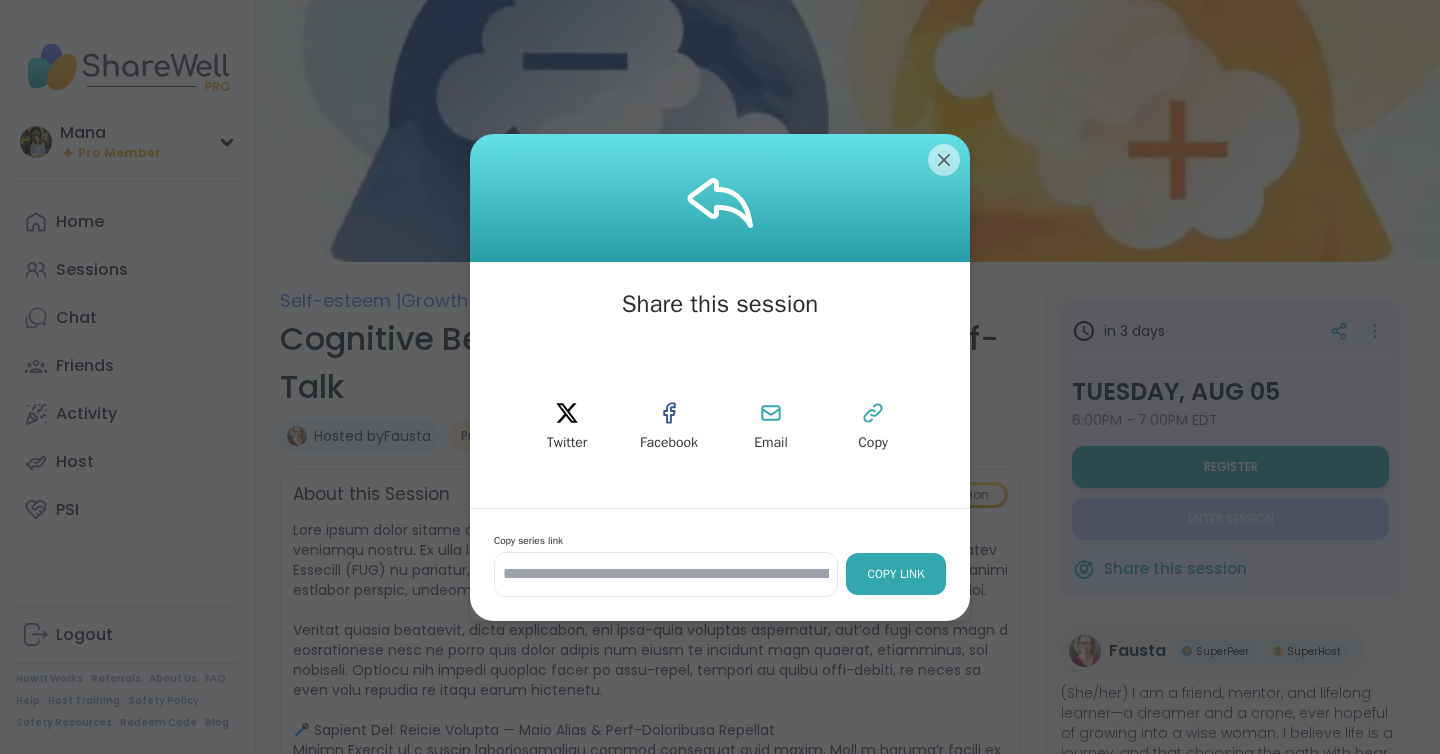 click on "Copy Link" at bounding box center [896, 574] 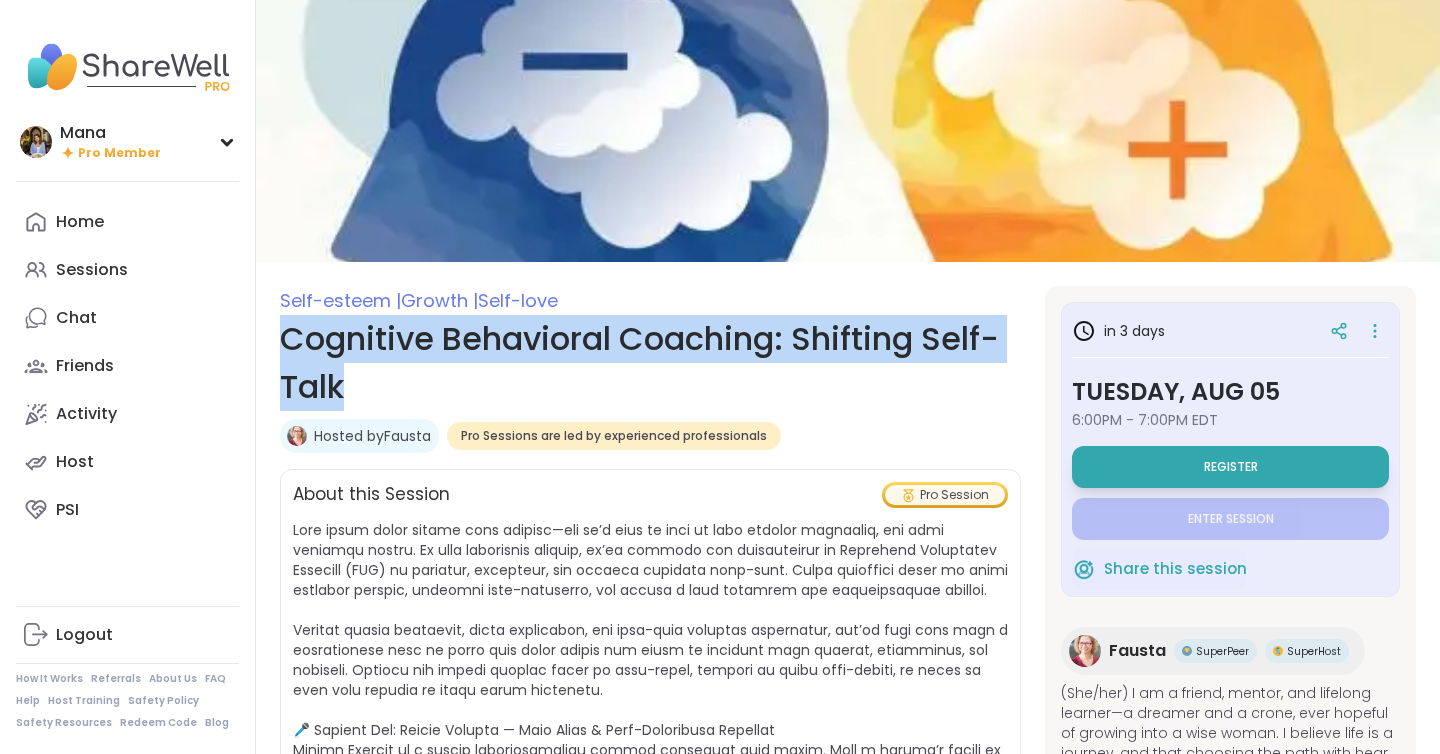 drag, startPoint x: 360, startPoint y: 381, endPoint x: 277, endPoint y: 348, distance: 89.31965 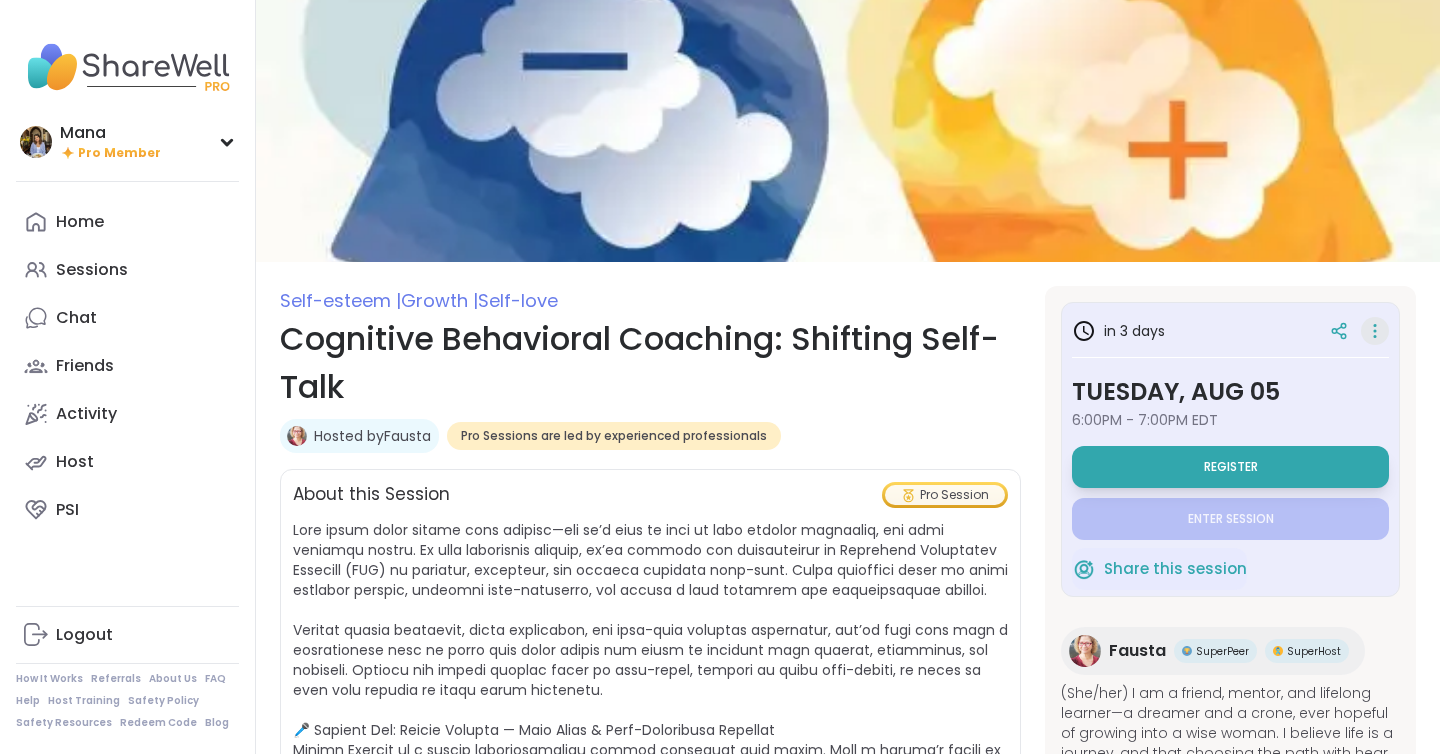 click 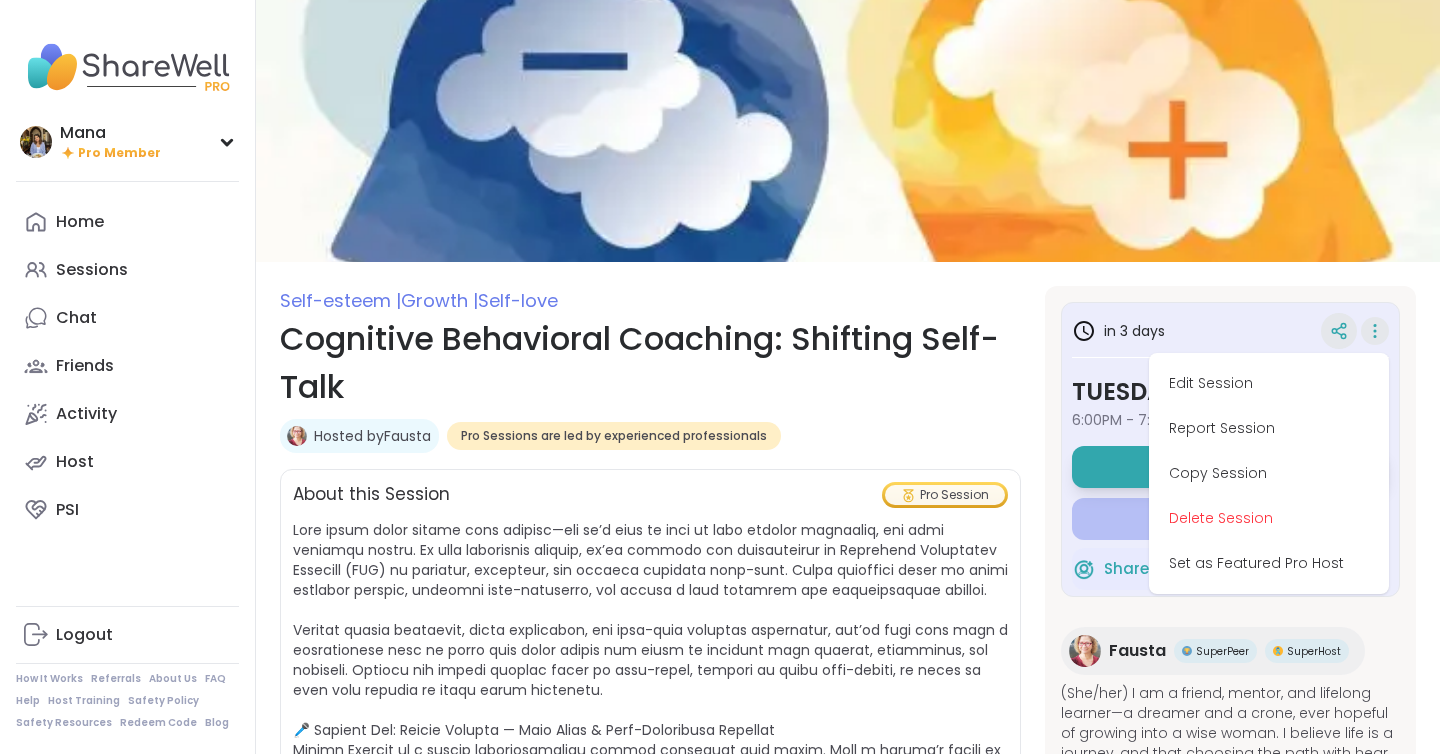 click 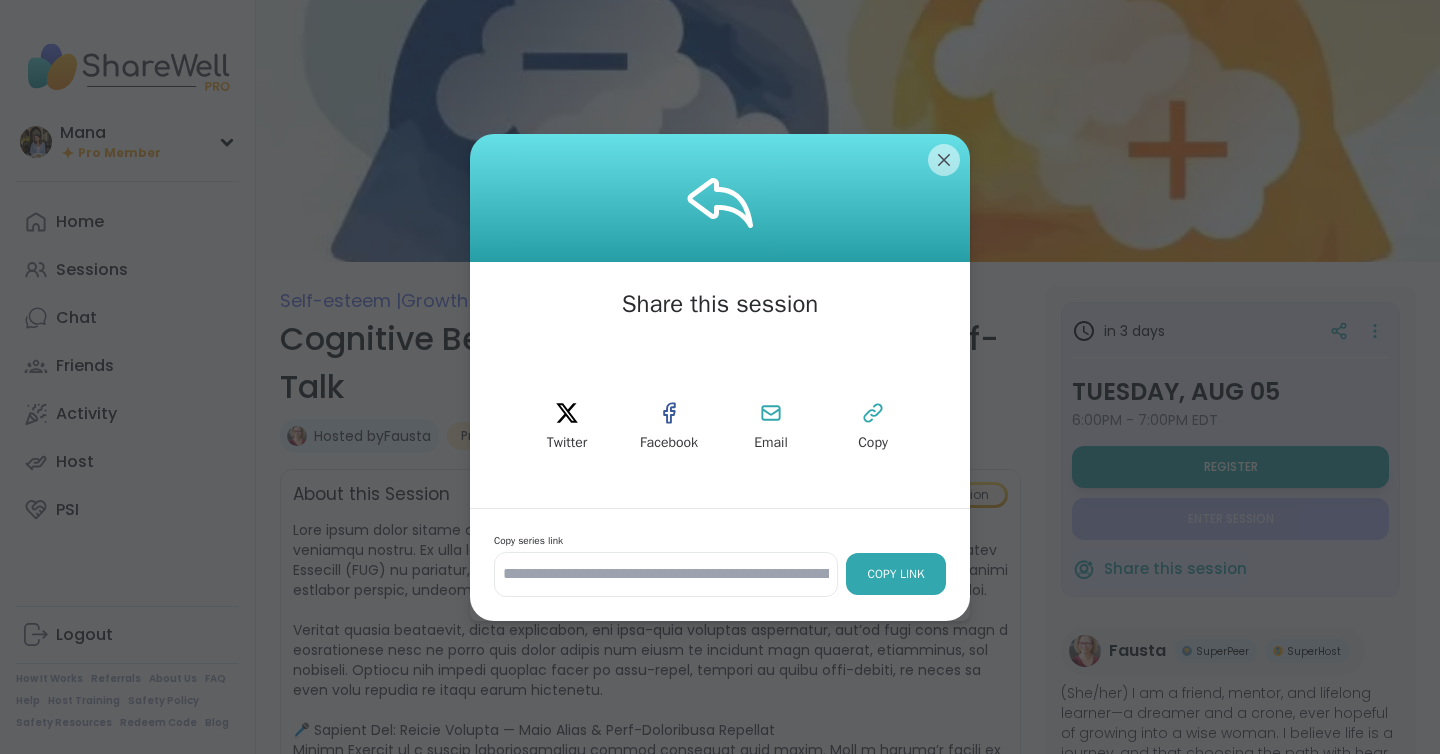 click on "Copy Link" at bounding box center [896, 574] 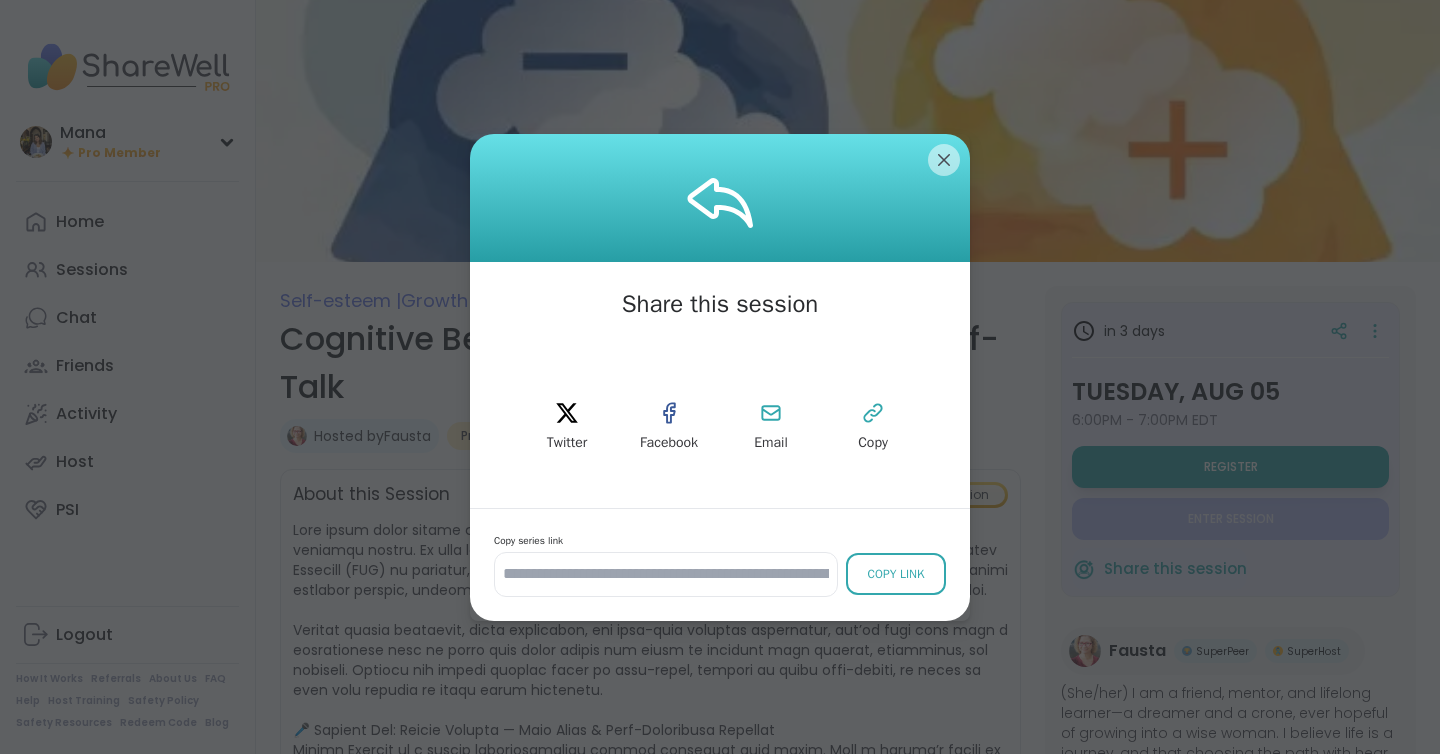 click at bounding box center (720, 198) 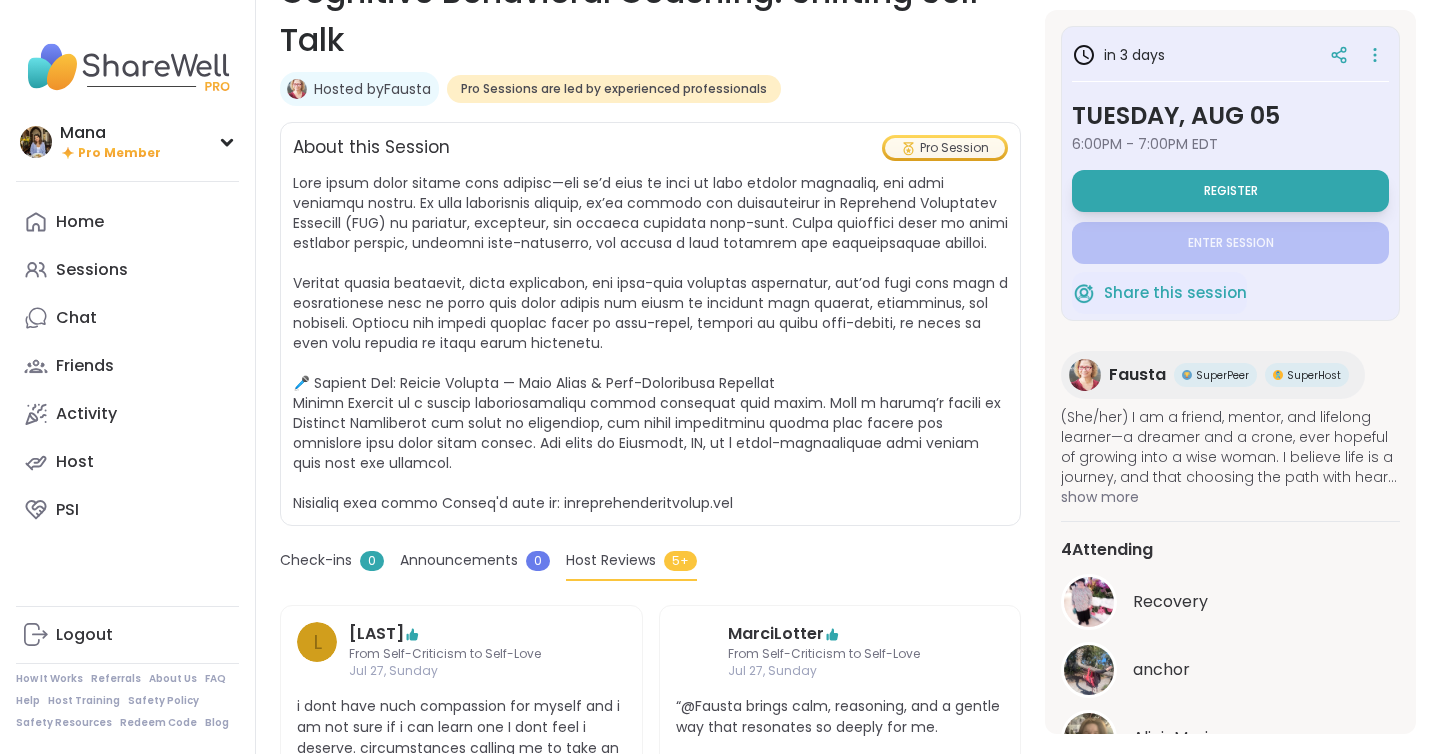scroll, scrollTop: 344, scrollLeft: 0, axis: vertical 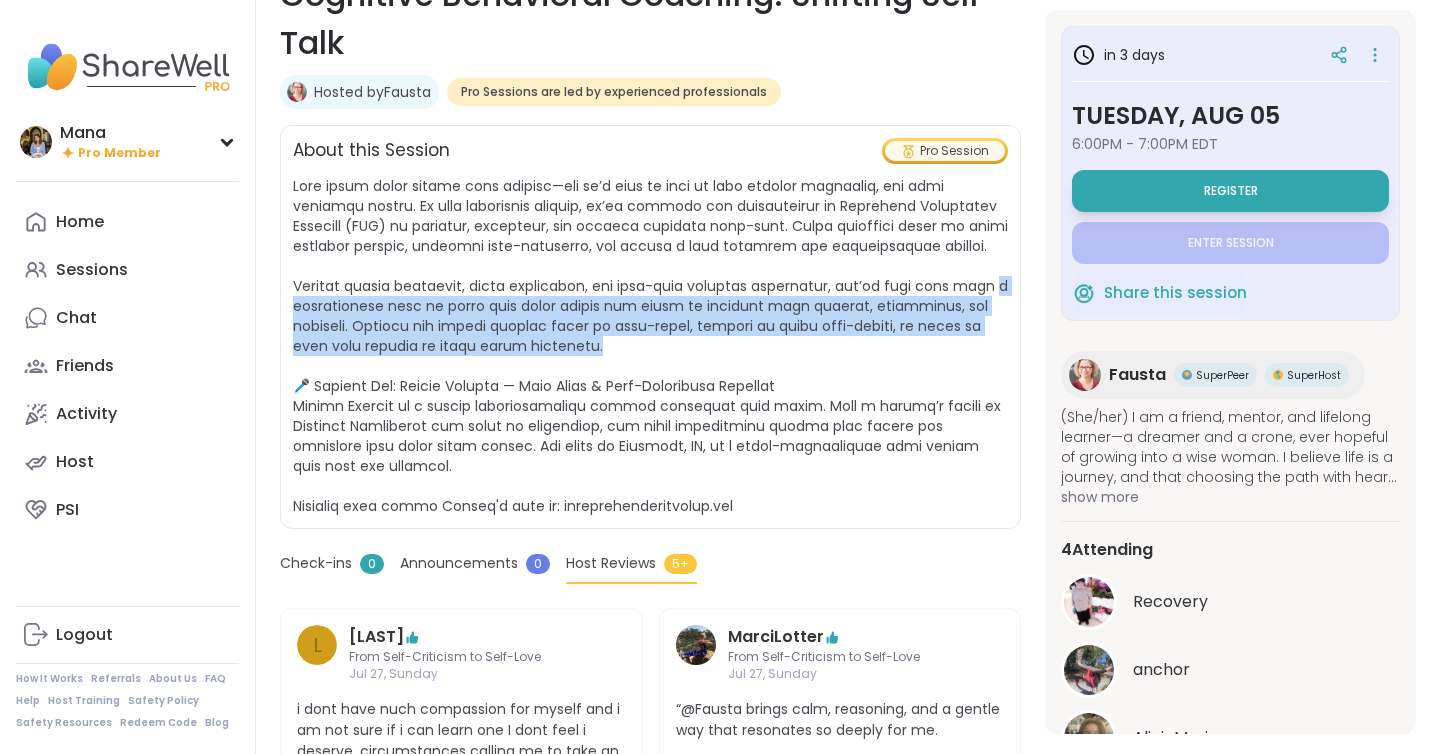 copy on "a personalized plan to quiet your inner critic and speak to yourself with clarity, confidence, and kindness. Perfect for anyone feeling stuck in self-doubt, looking to build self-esteem, or ready to take back control of their inner narrative." 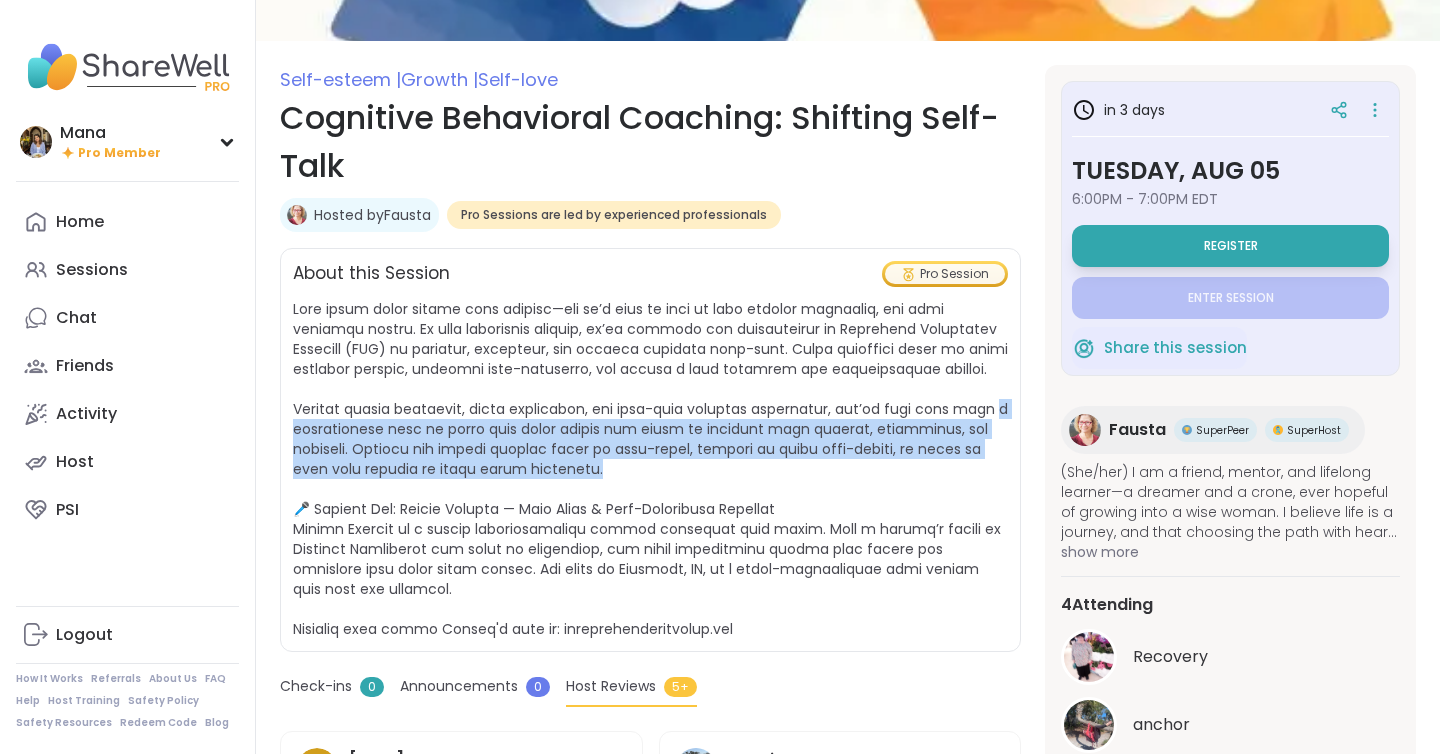 scroll, scrollTop: 187, scrollLeft: 0, axis: vertical 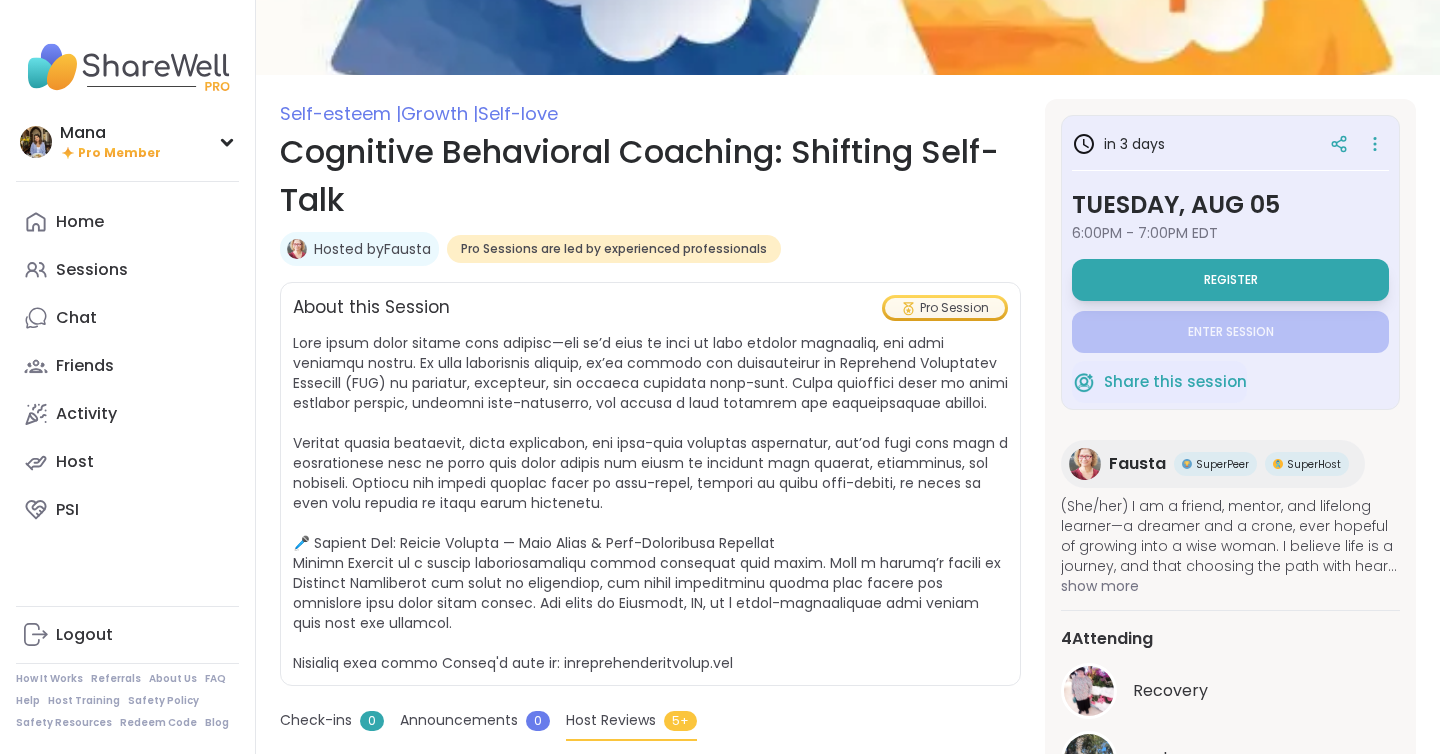 click at bounding box center (650, 503) 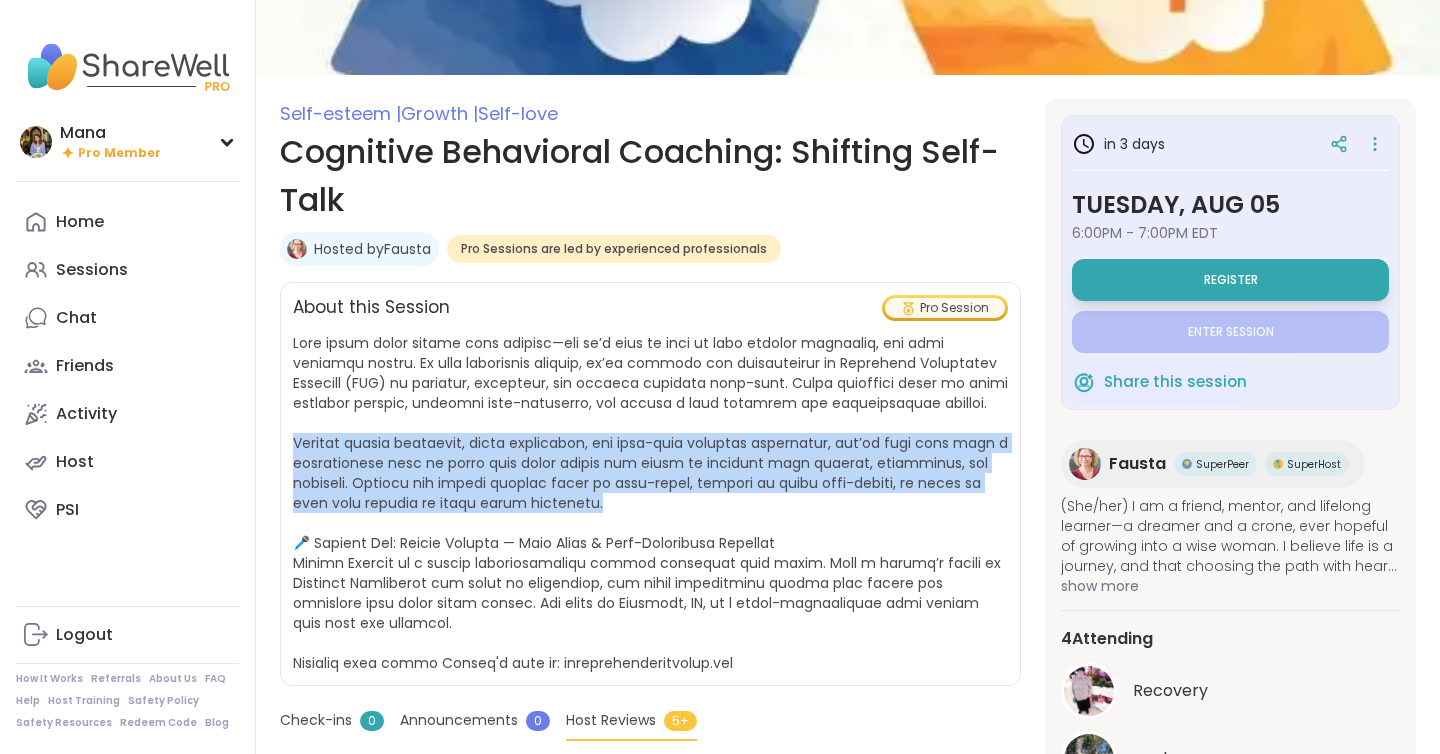 copy on "Through guided exercises, group discussion, and real-time coaching strategies, you’ll walk away with a personalized plan to quiet your inner critic and speak to yourself with clarity, confidence, and kindness. Perfect for anyone feeling stuck in self-doubt, looking to build self-esteem, or ready to take back control of their inner narrative." 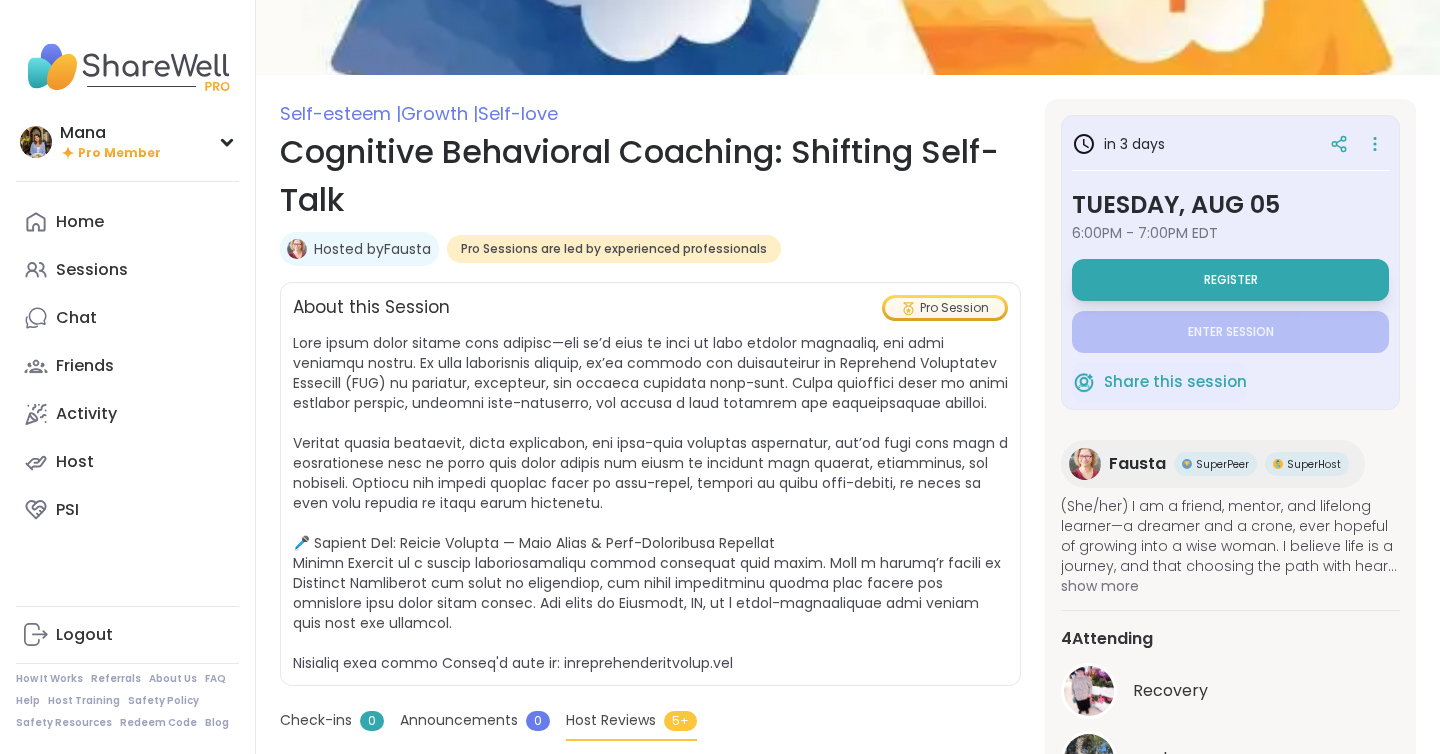 click at bounding box center [650, 503] 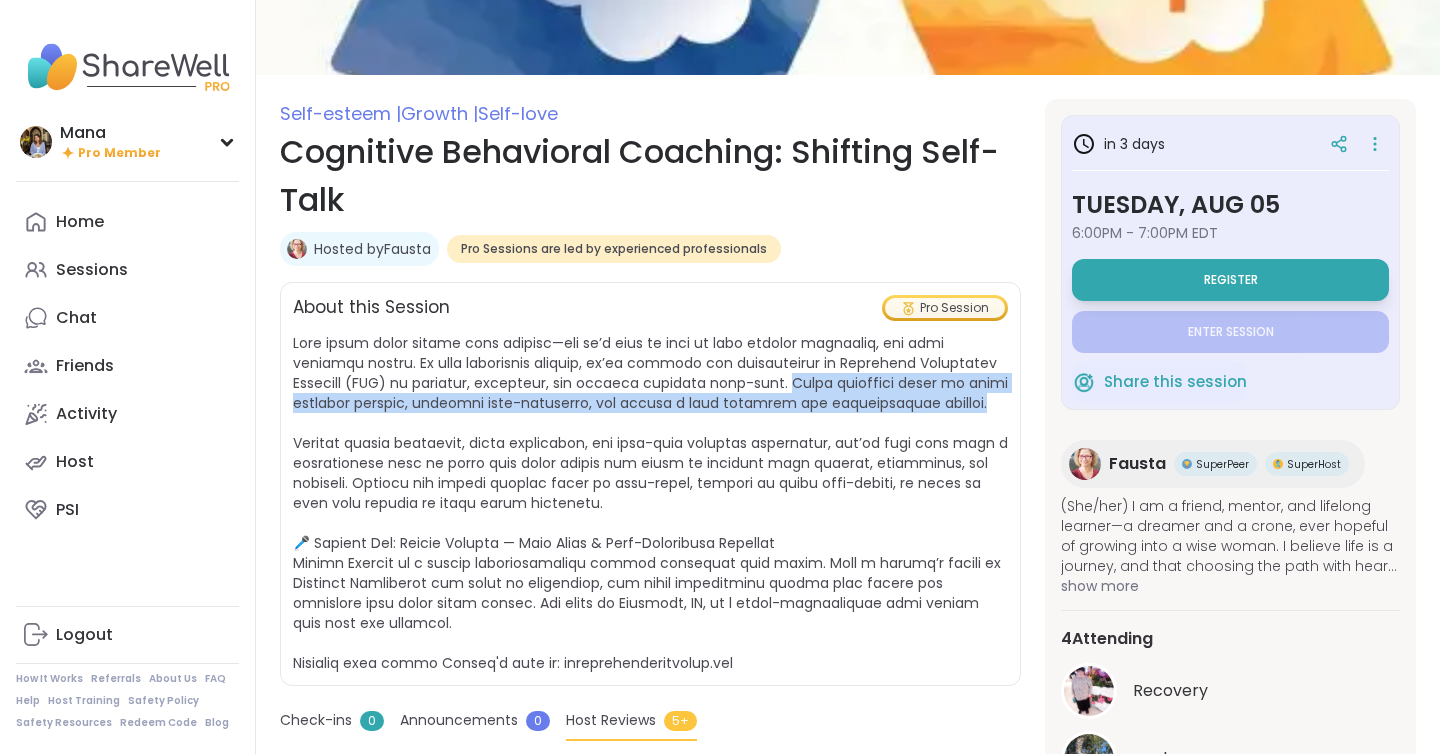 copy on "Learn practical tools to shift limiting beliefs, increase self-awareness, and foster a more balanced and compassionate mindset." 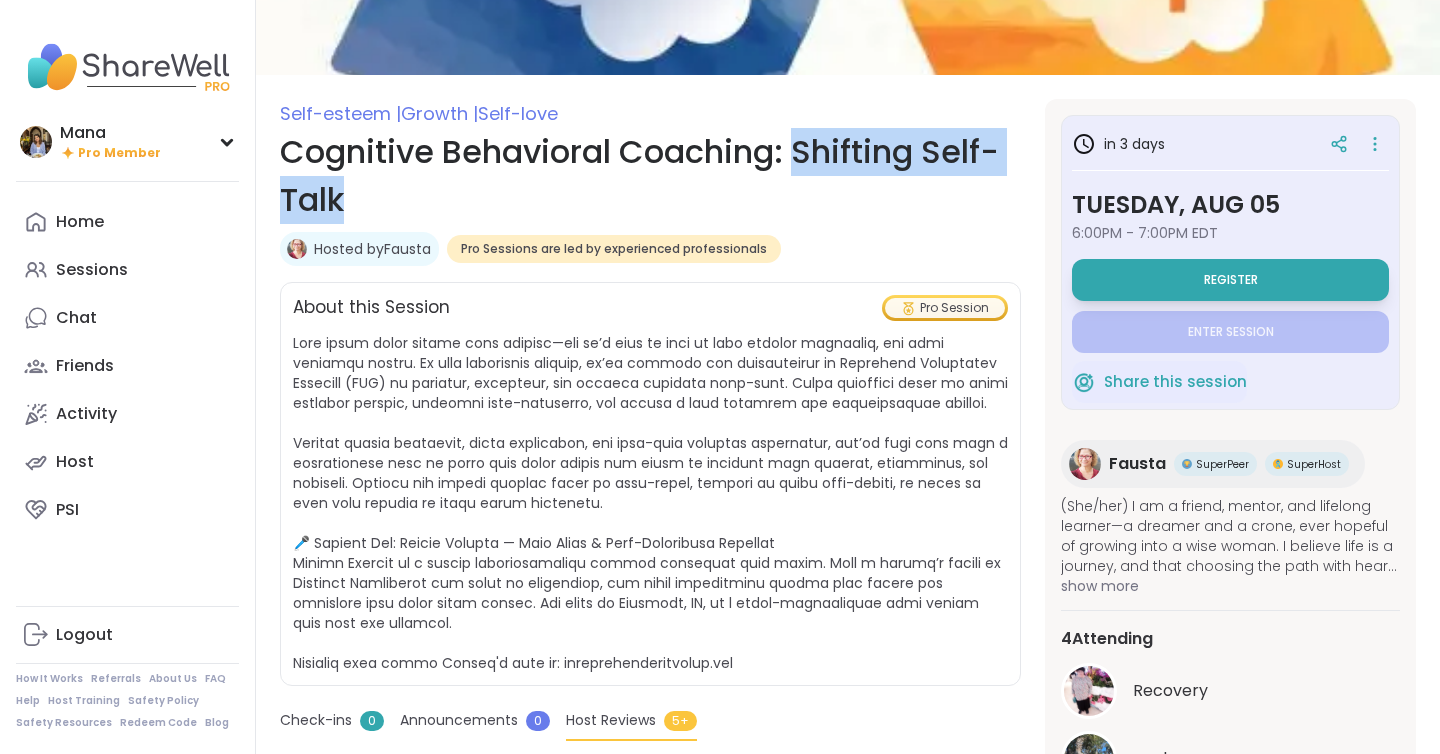 copy on "Shifting Self-Talk" 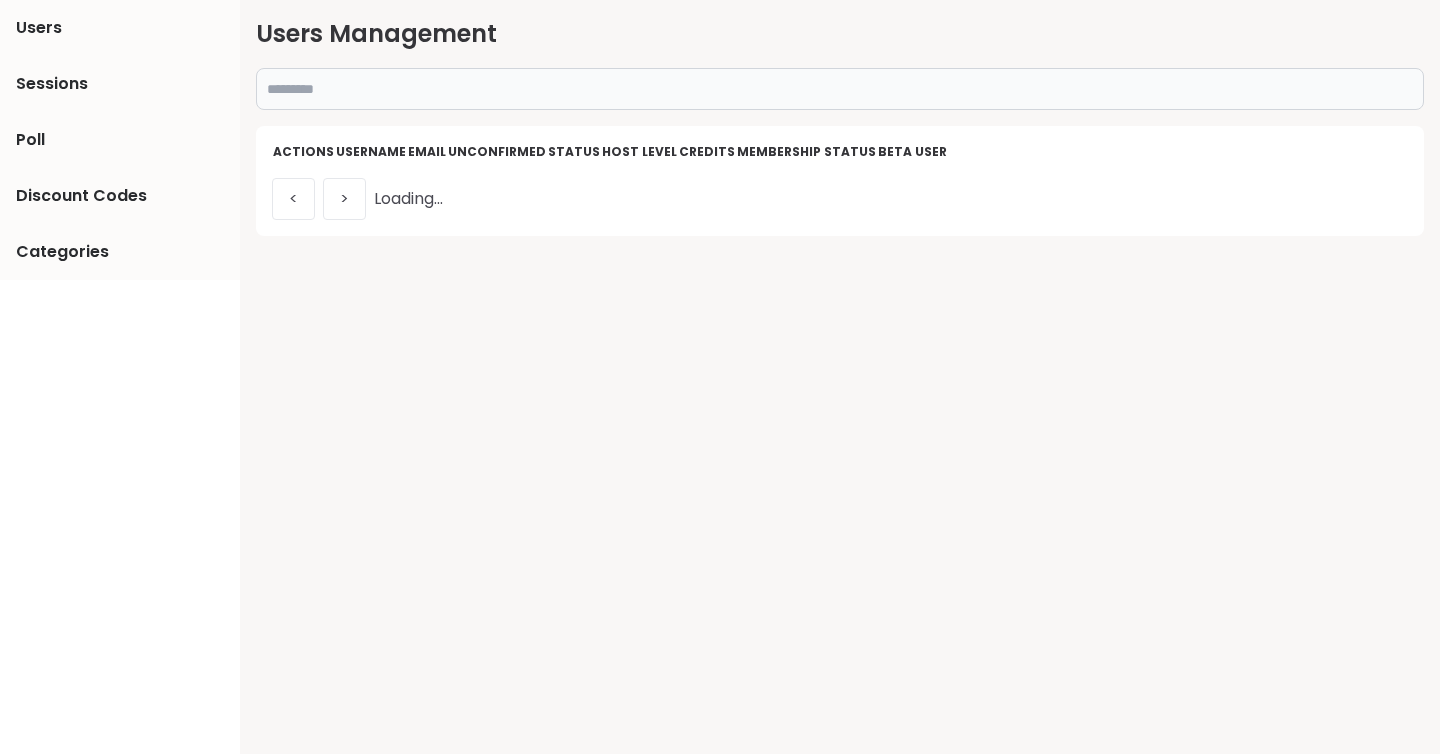 scroll, scrollTop: 0, scrollLeft: 0, axis: both 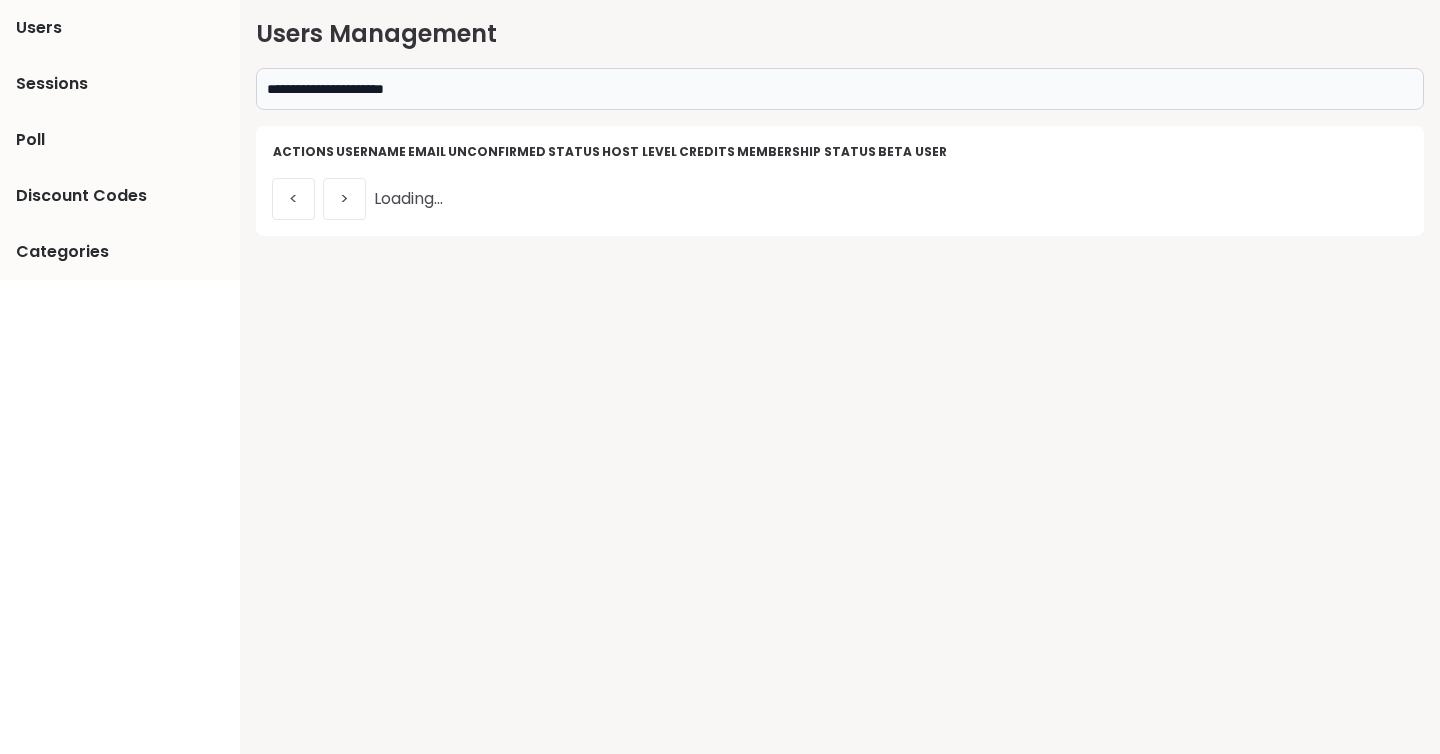 type on "**********" 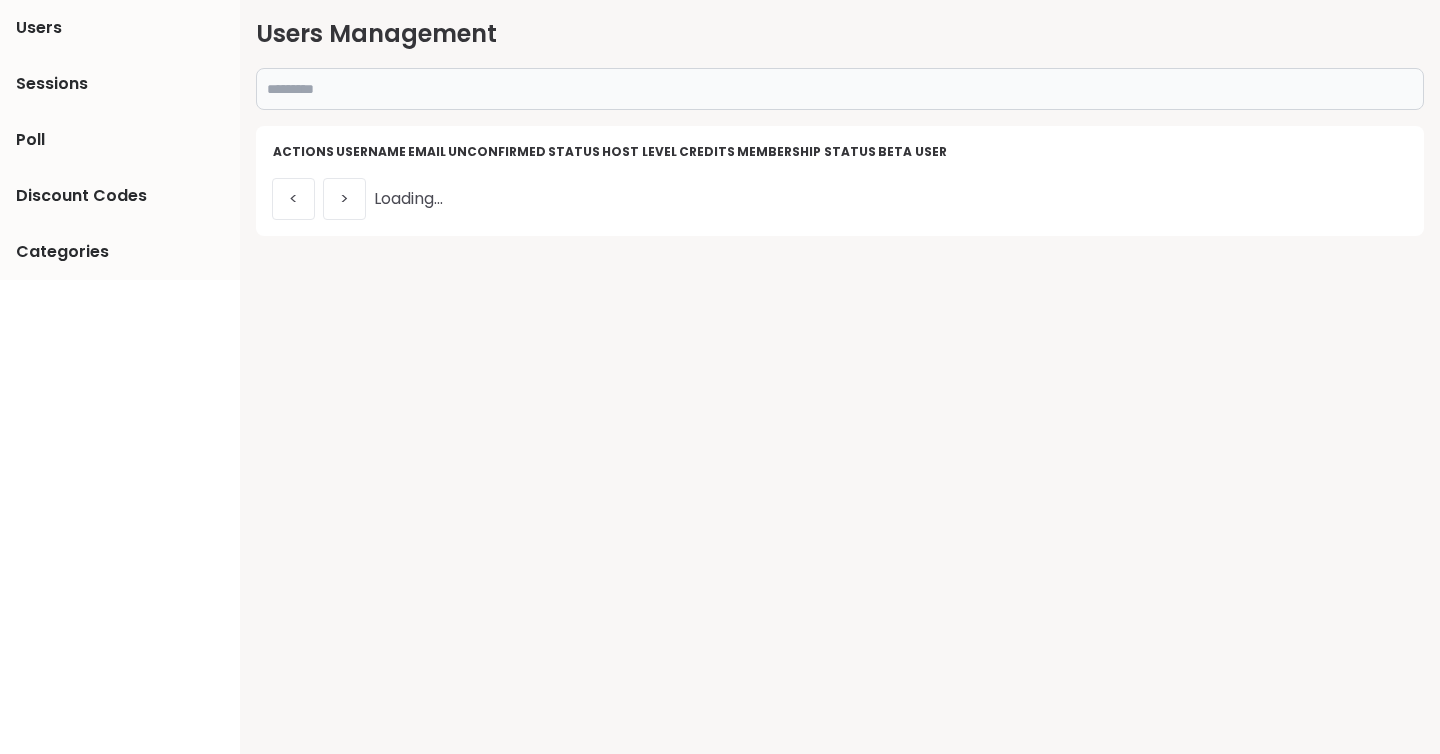 scroll, scrollTop: 0, scrollLeft: 0, axis: both 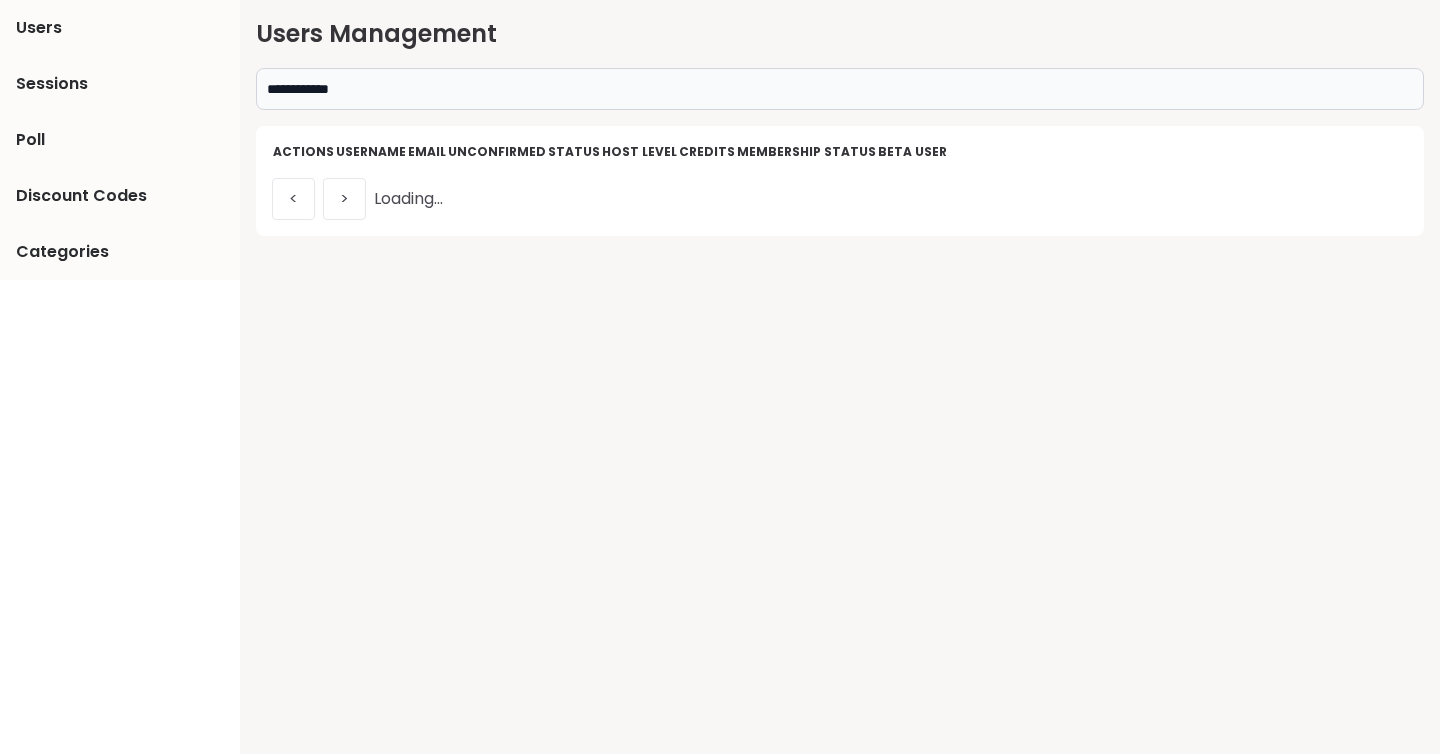 type on "**********" 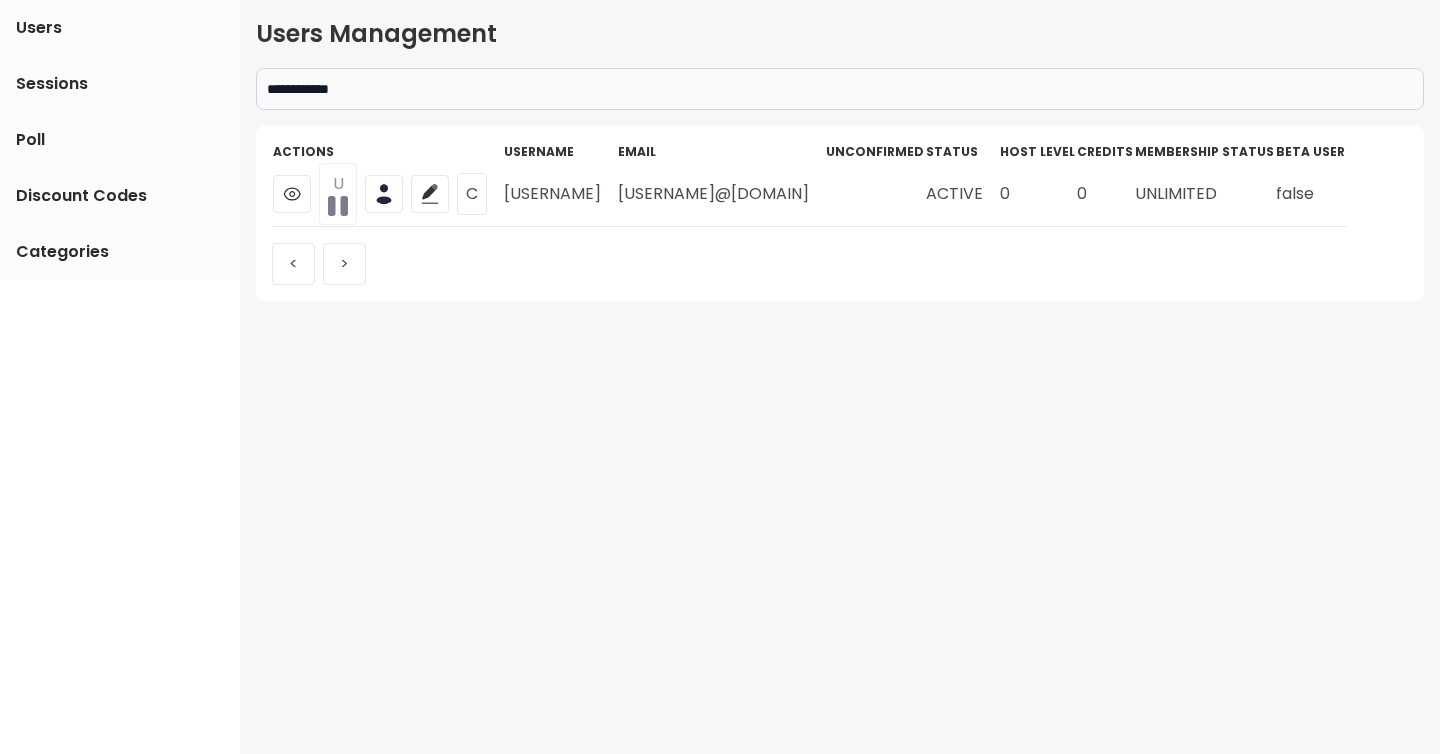 click 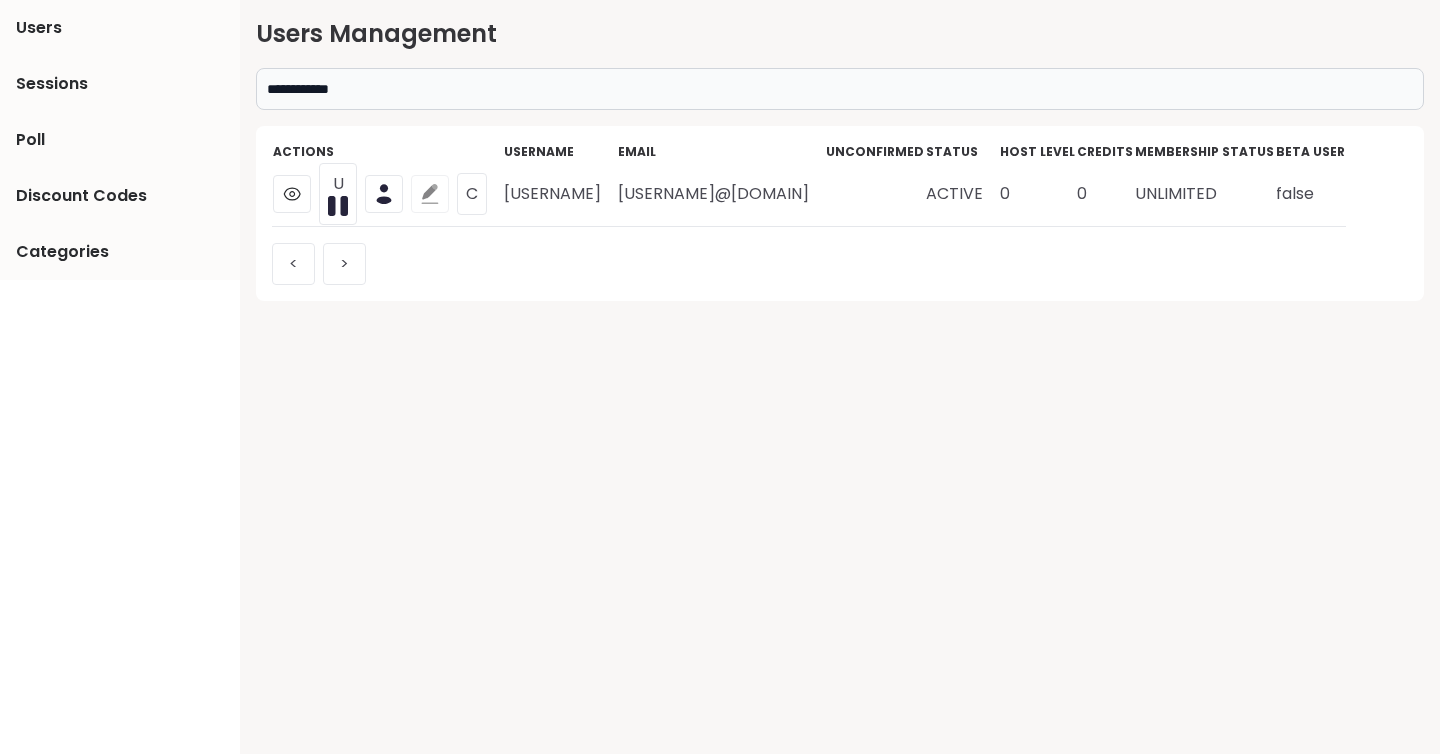click 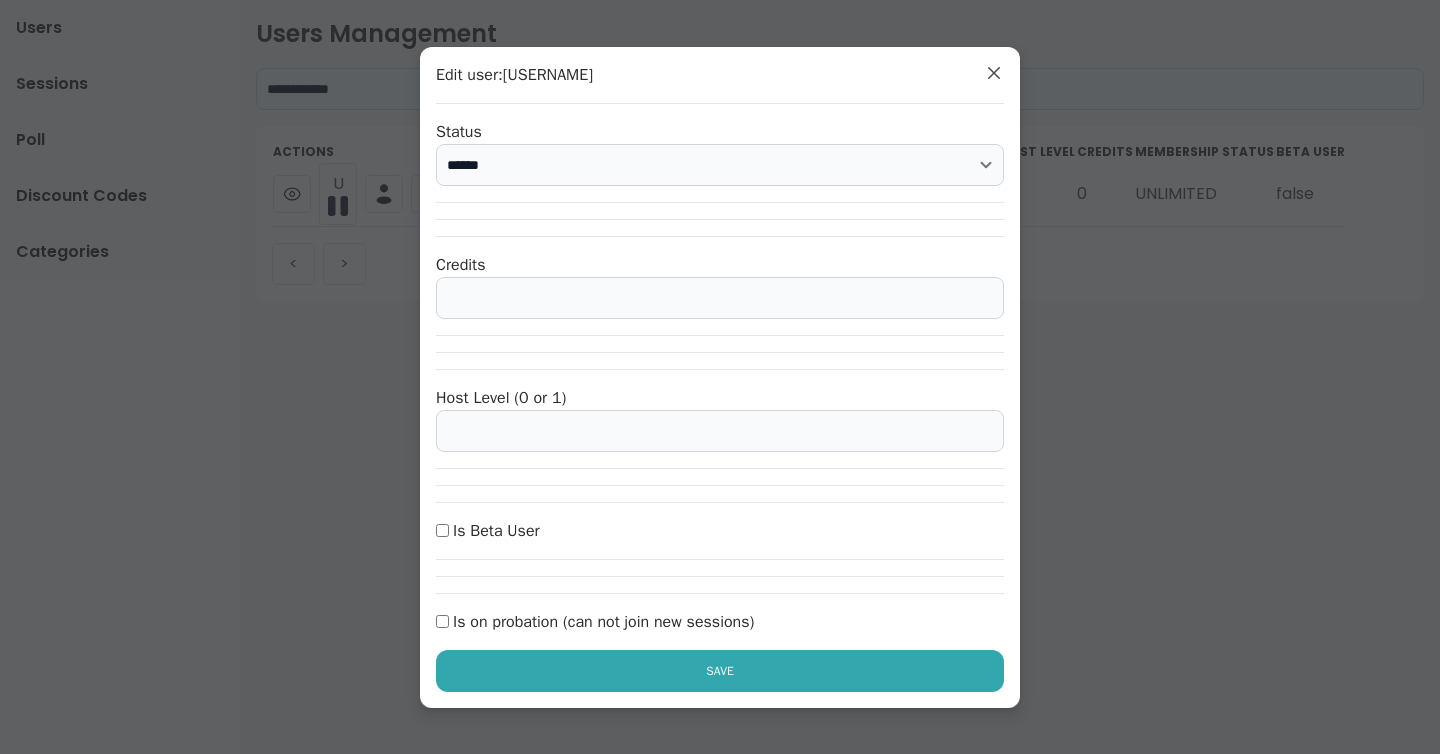 drag, startPoint x: 549, startPoint y: 307, endPoint x: 396, endPoint y: 304, distance: 153.0294 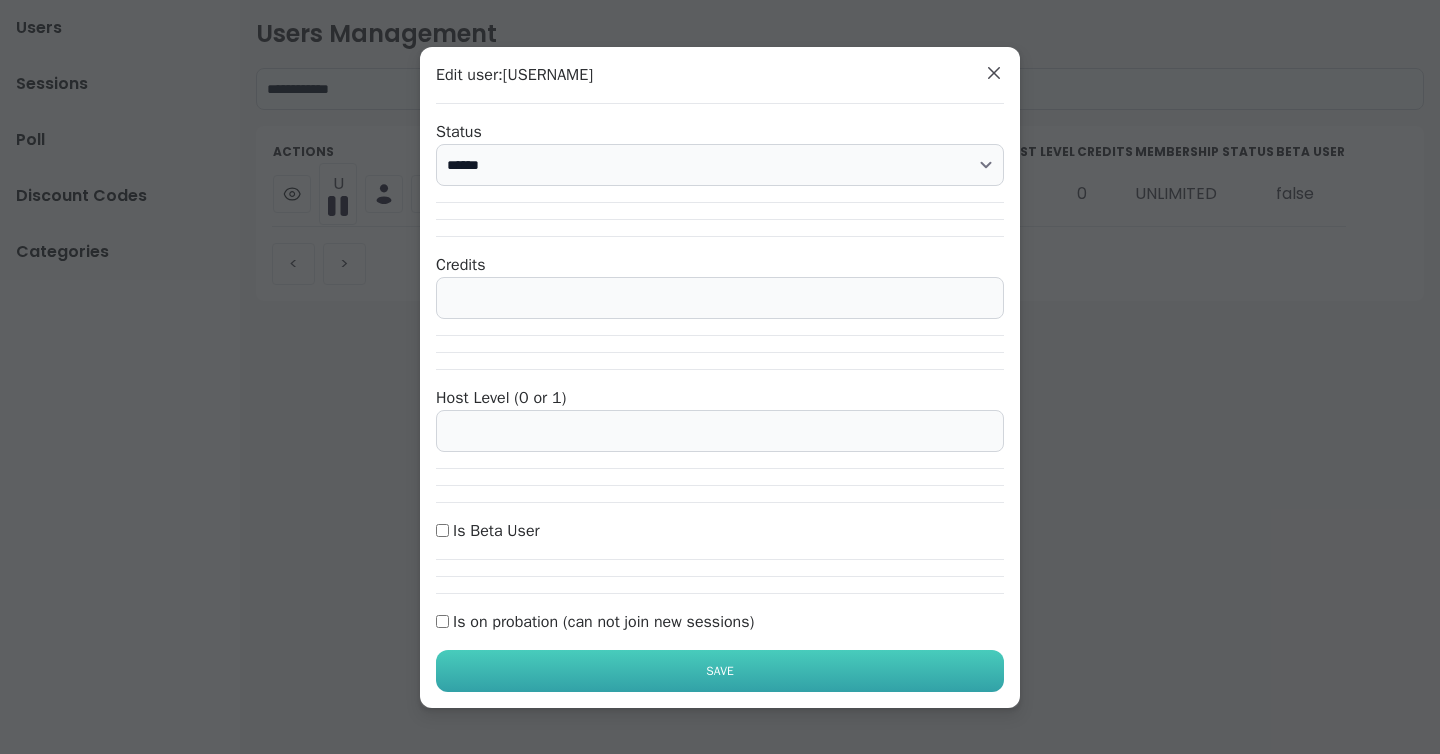 type on "*" 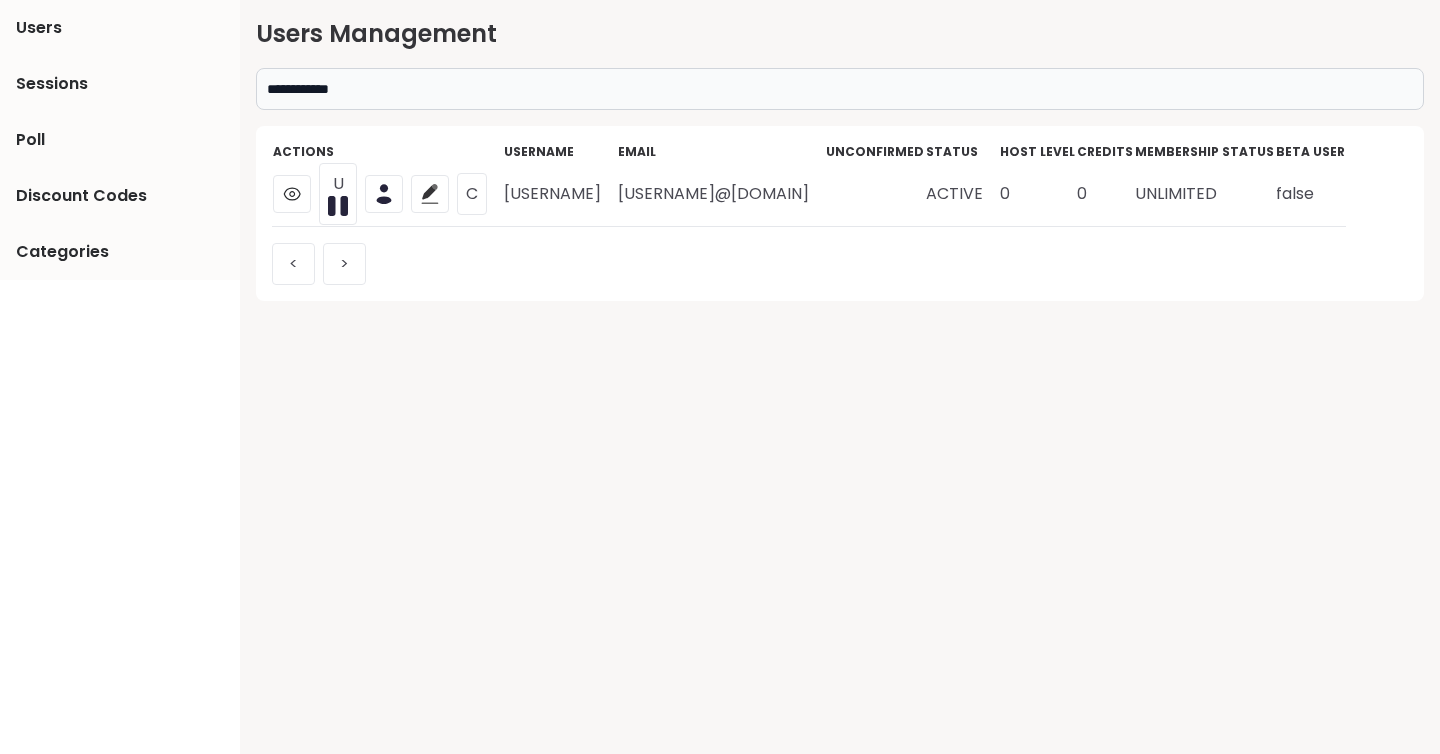 click on "**********" at bounding box center (840, 89) 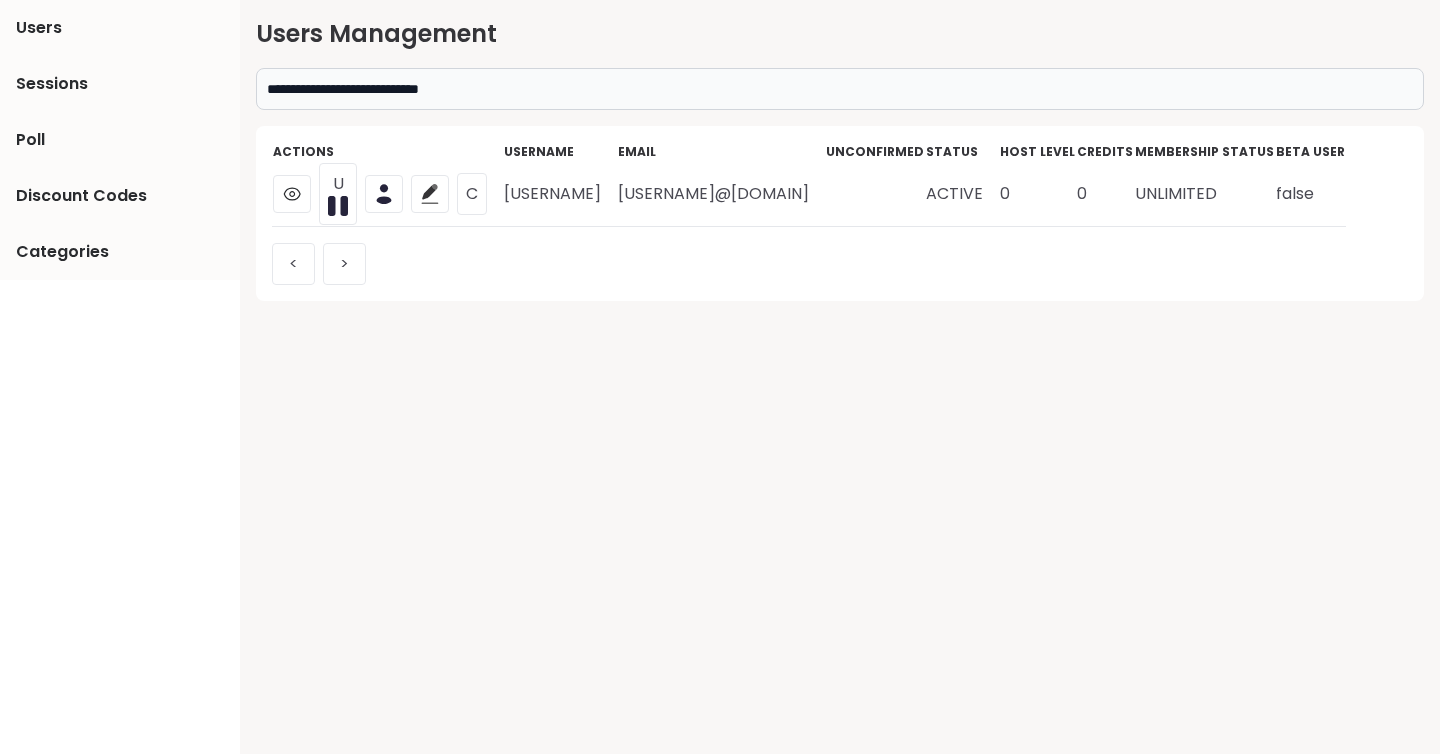 click on "**********" at bounding box center [840, 89] 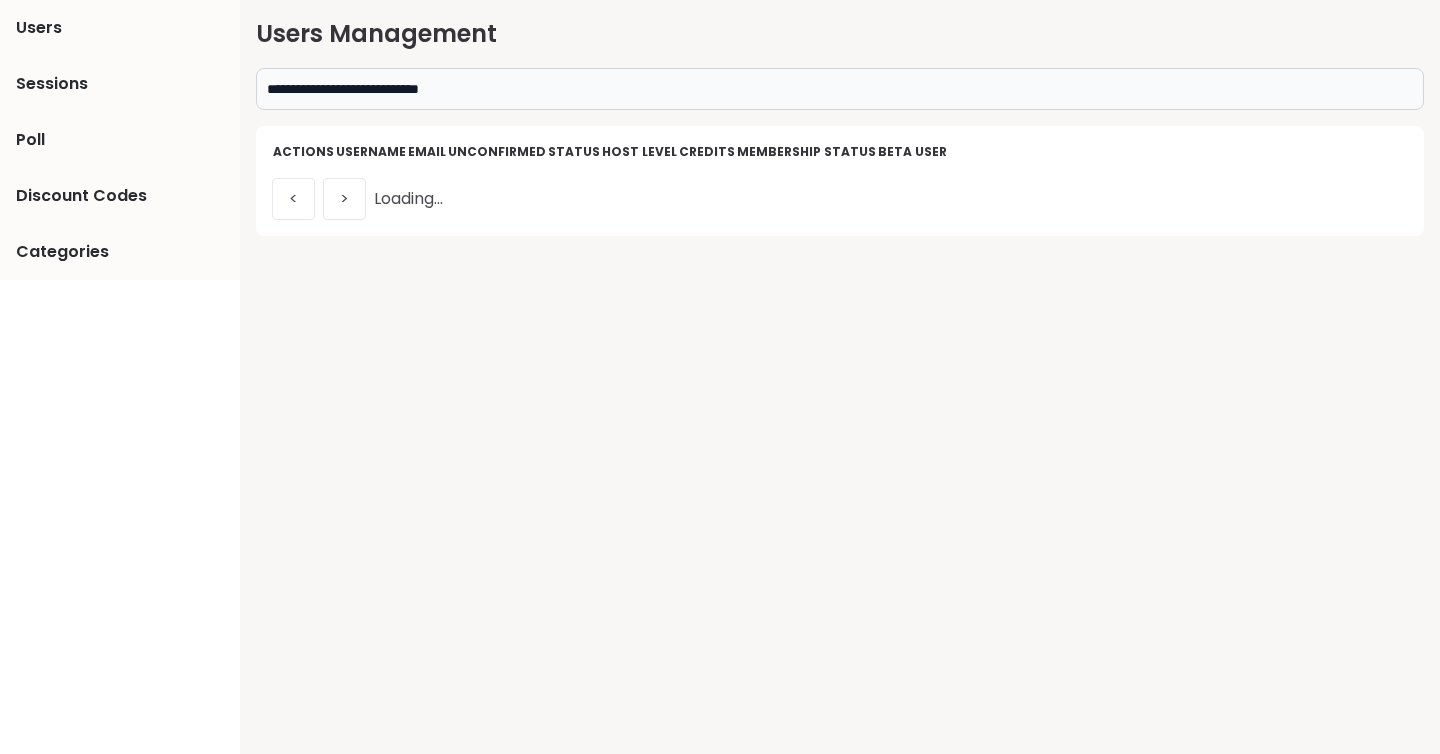 paste 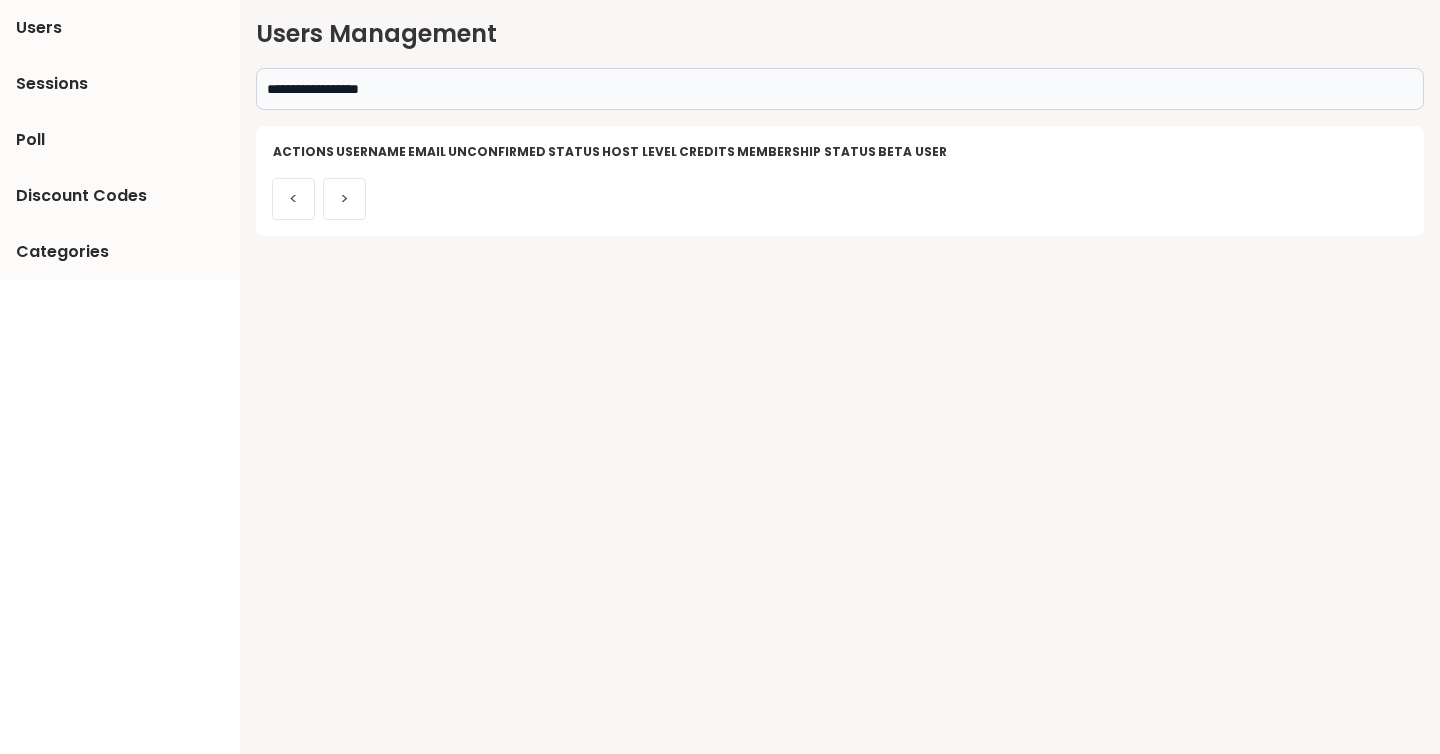 click on "**********" at bounding box center (840, 89) 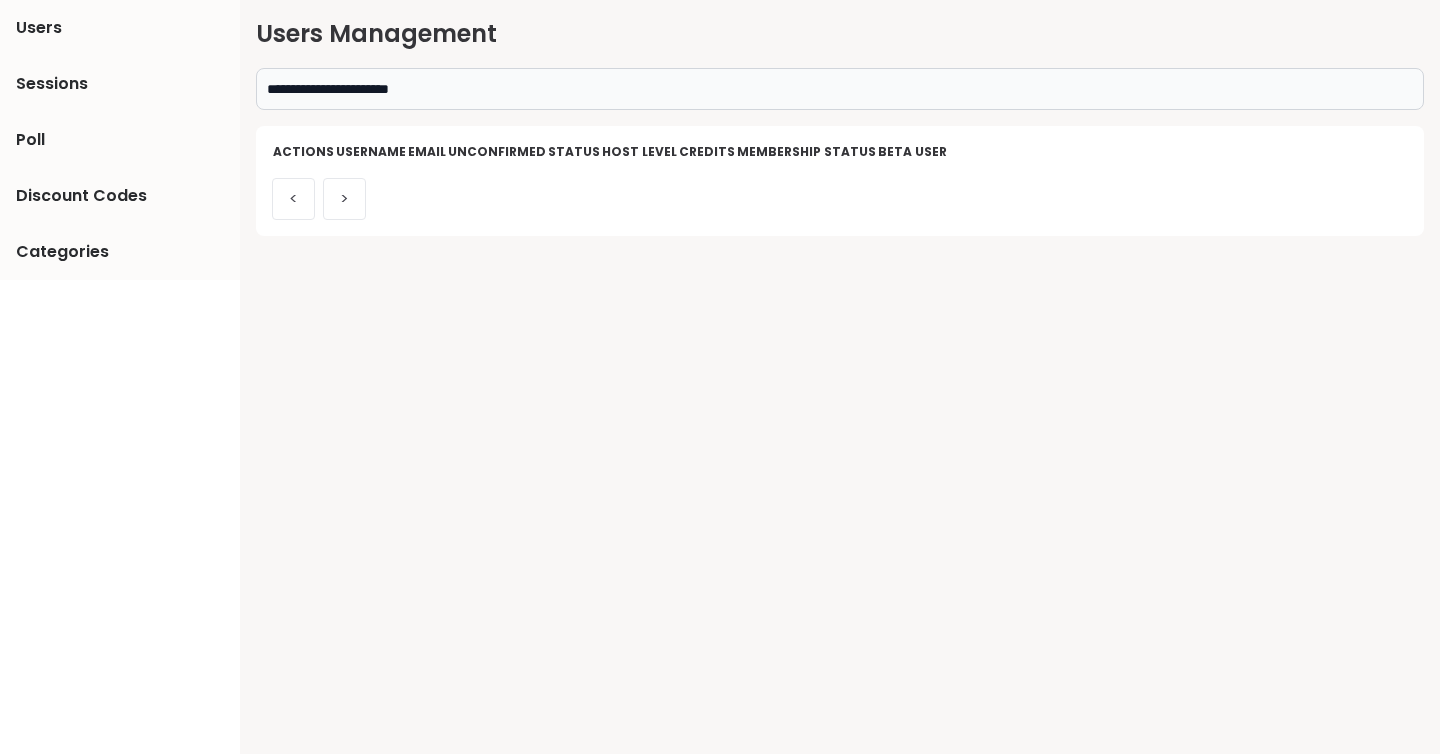 type on "**********" 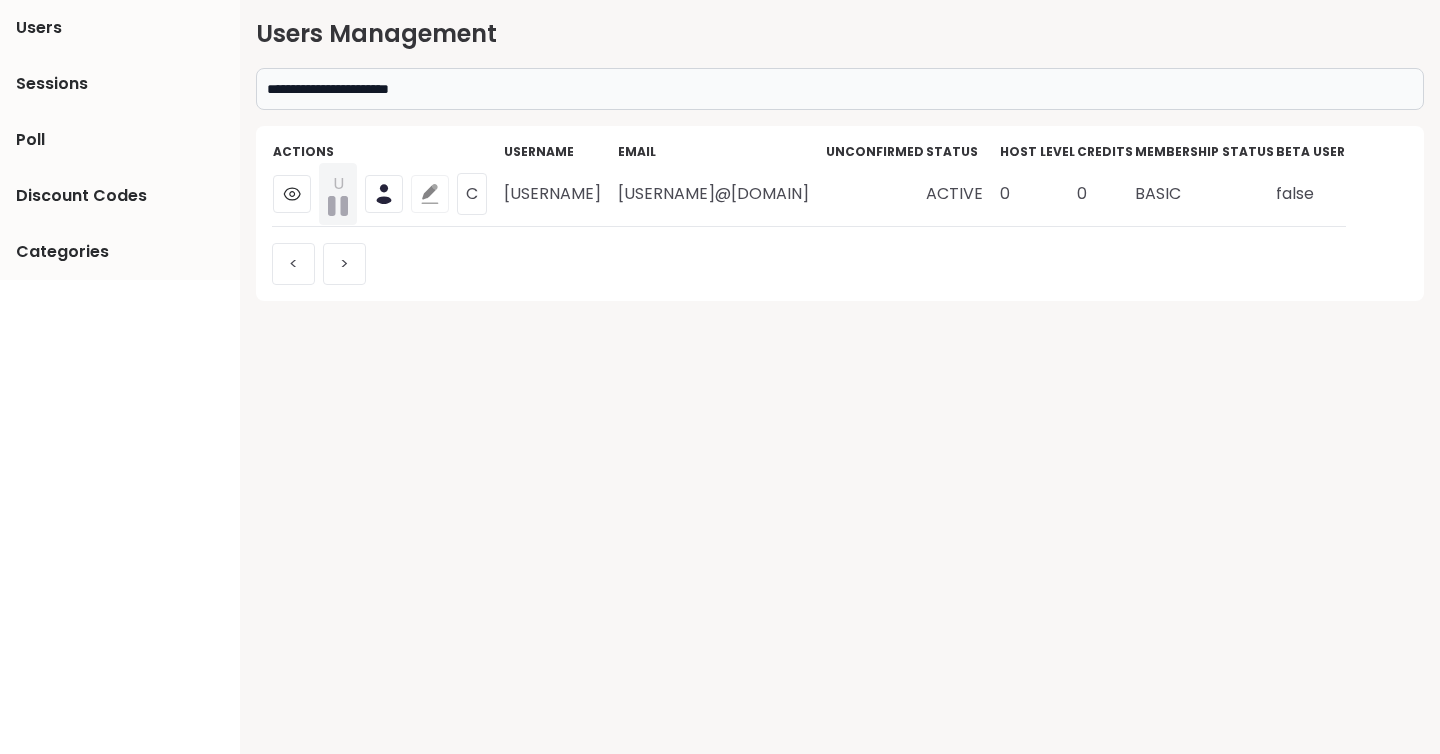 click 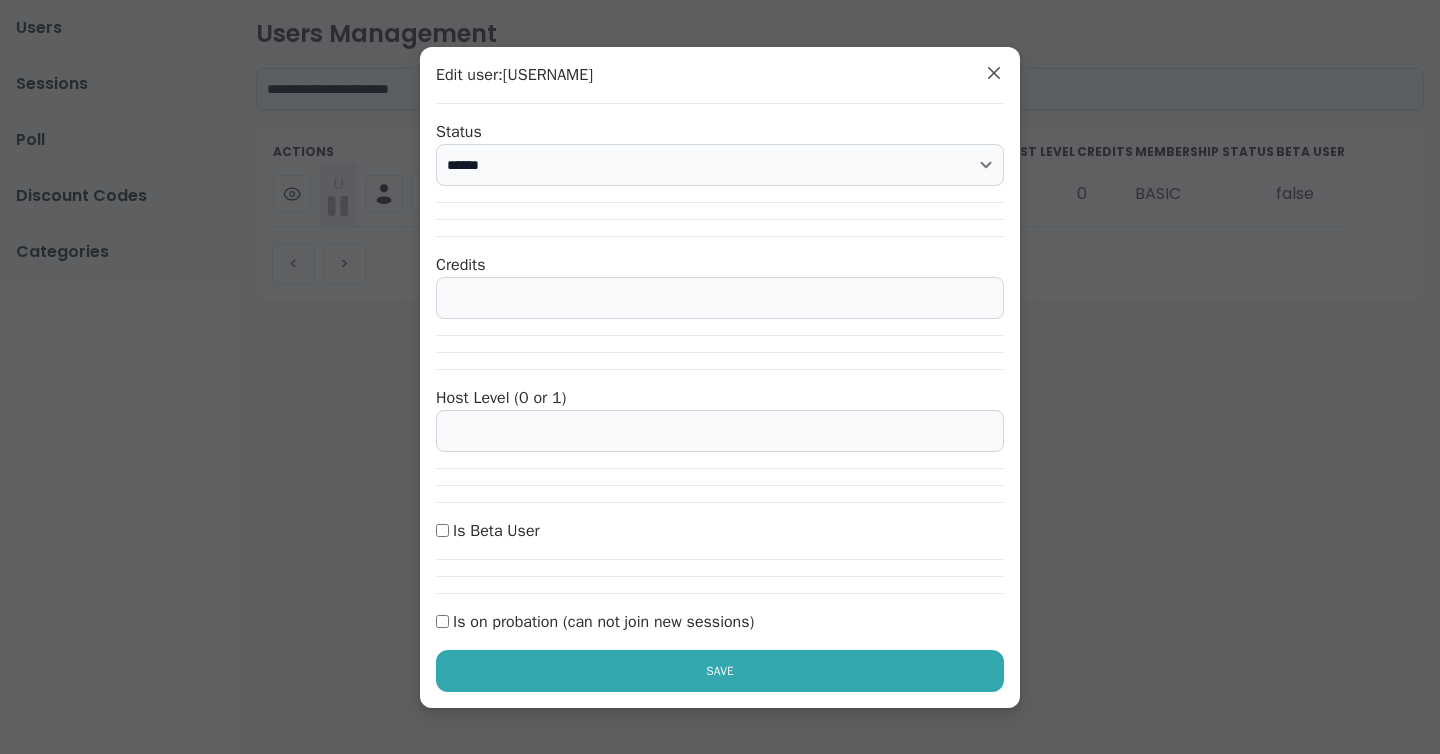 drag, startPoint x: 586, startPoint y: 304, endPoint x: 416, endPoint y: 304, distance: 170 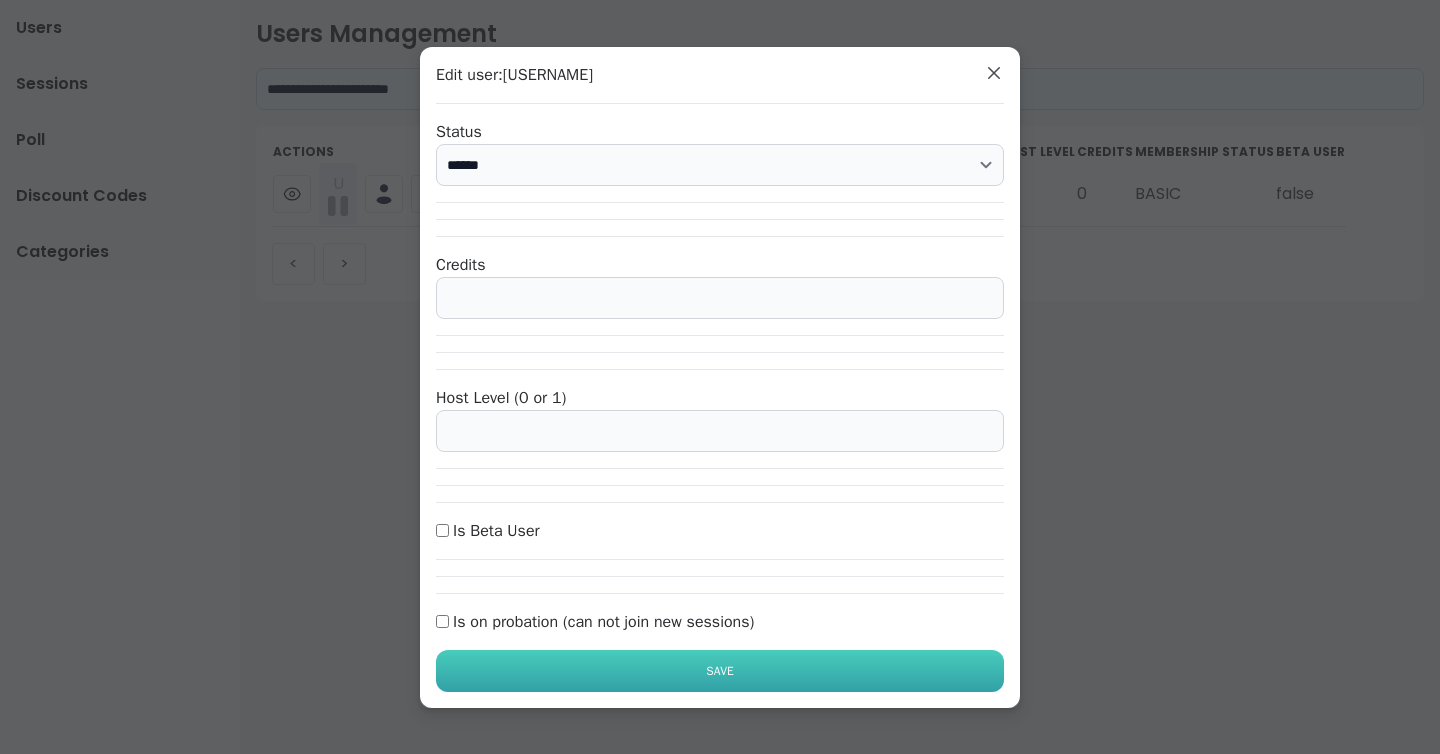 type on "*" 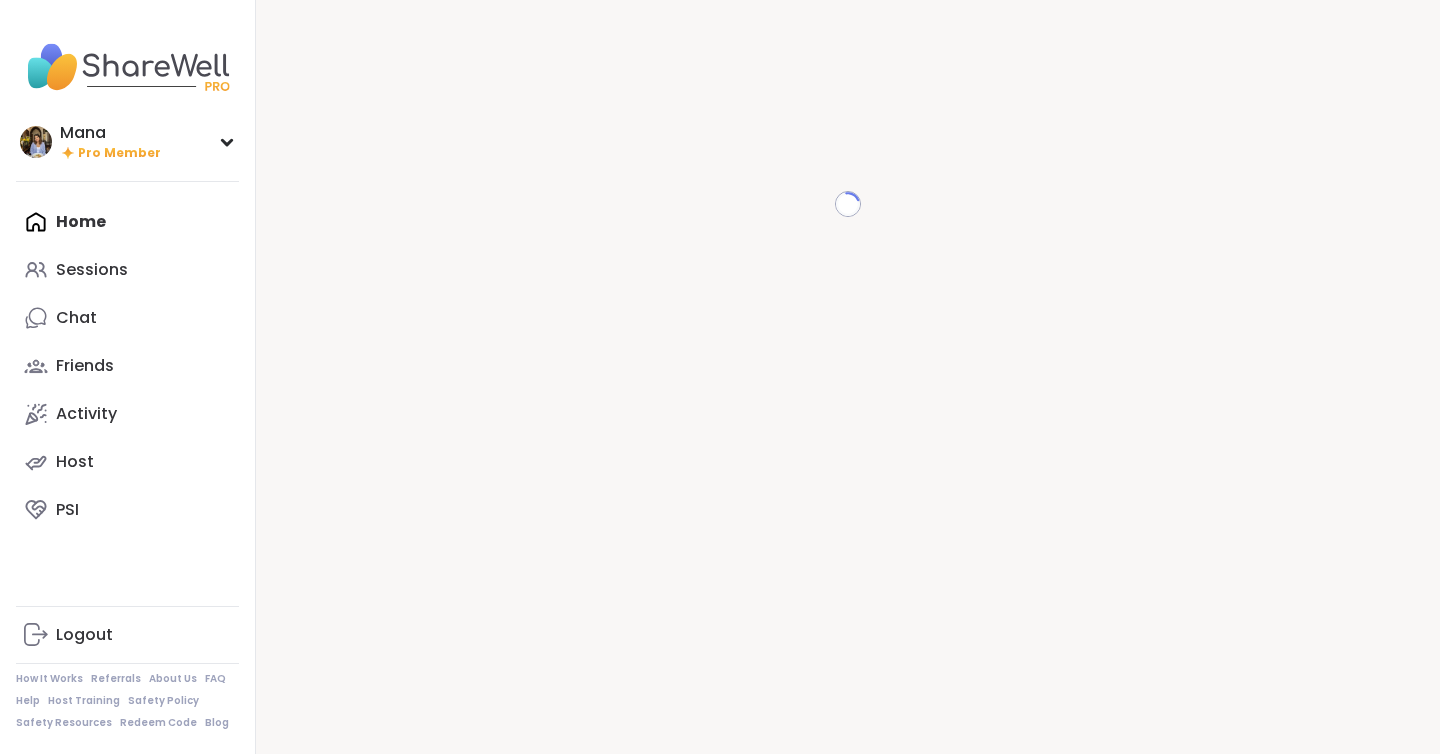 scroll, scrollTop: 0, scrollLeft: 0, axis: both 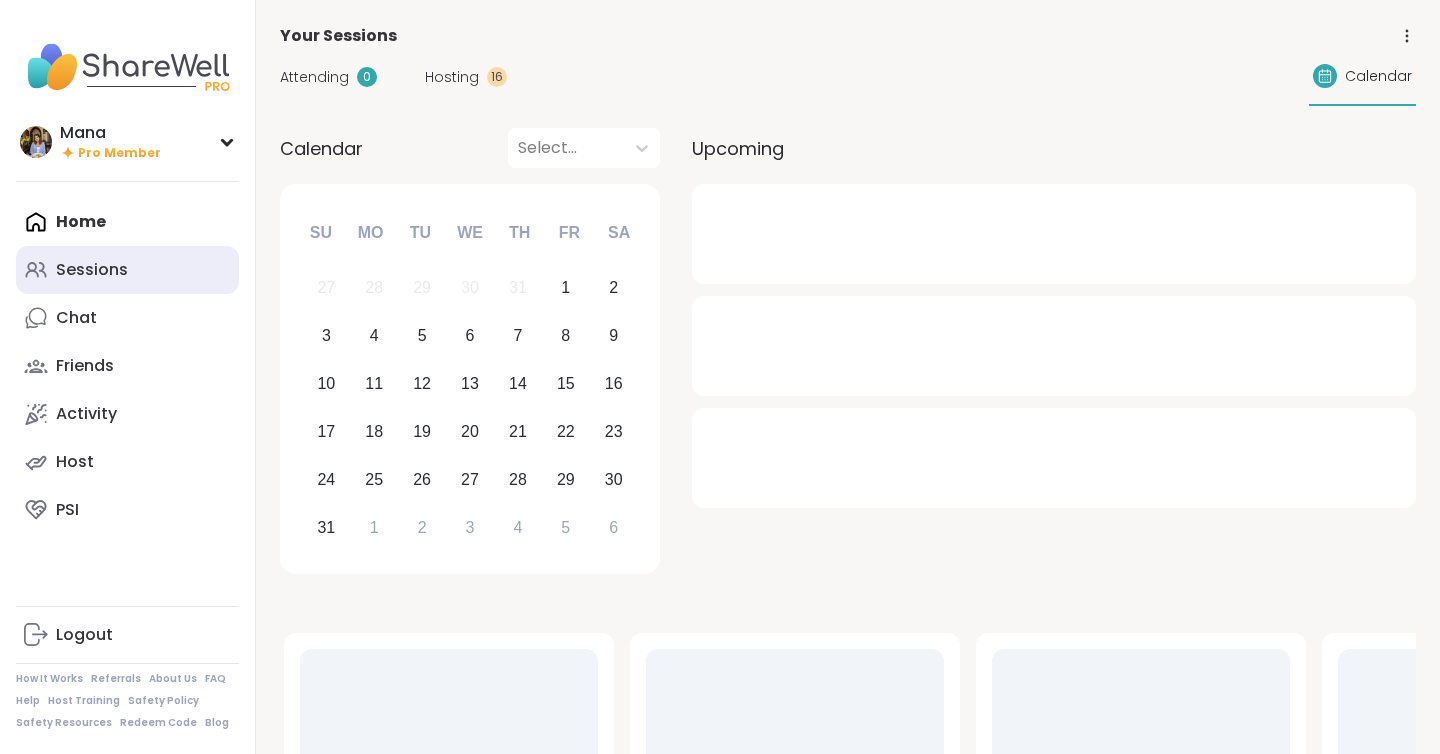 click on "Sessions" at bounding box center [127, 270] 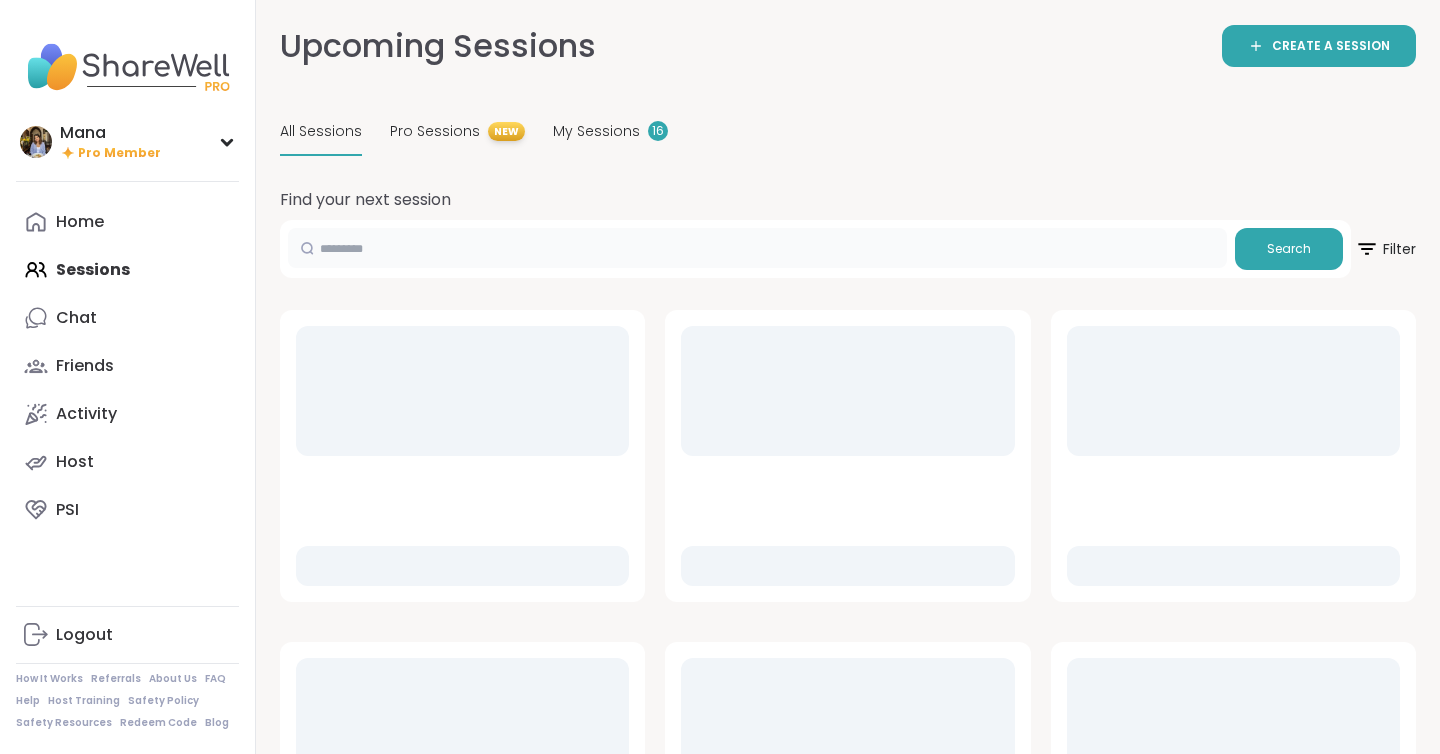 click at bounding box center (757, 248) 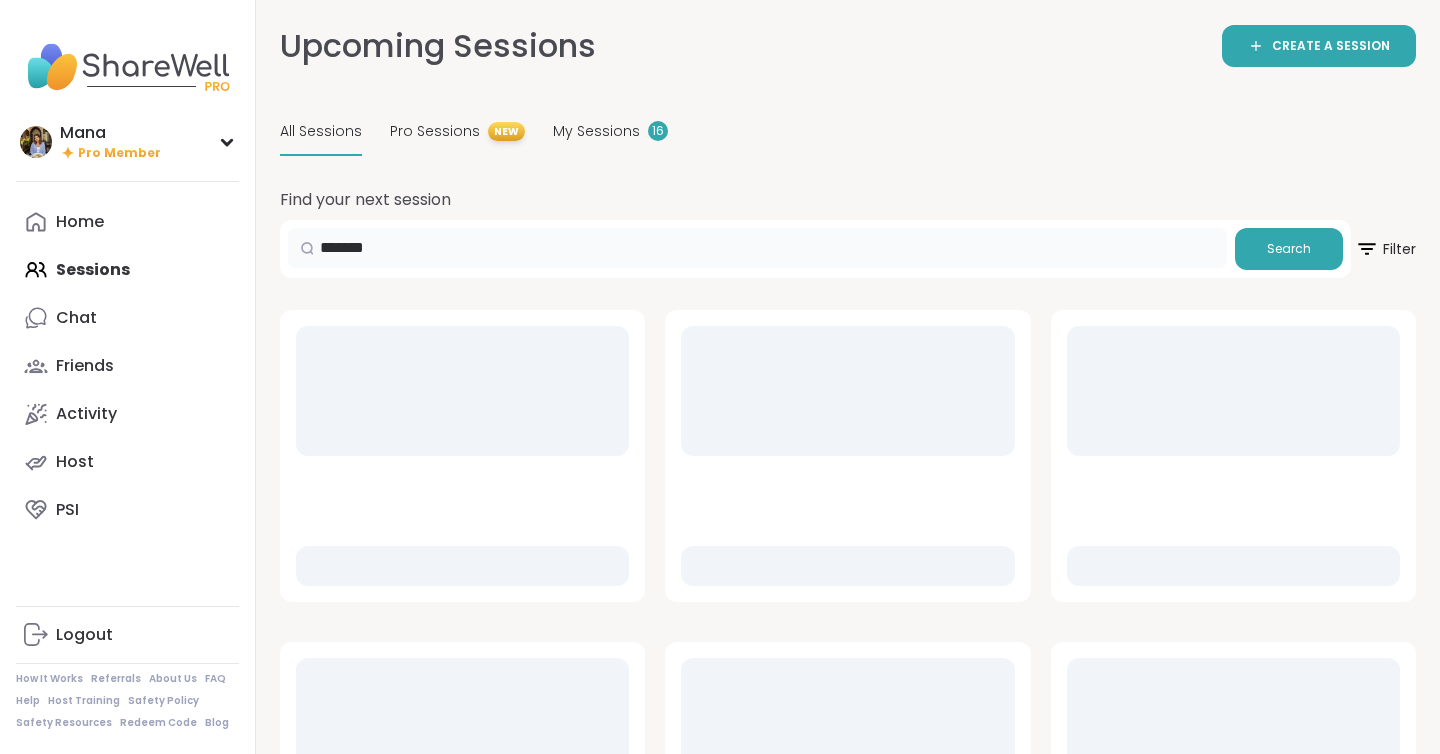 type on "*******" 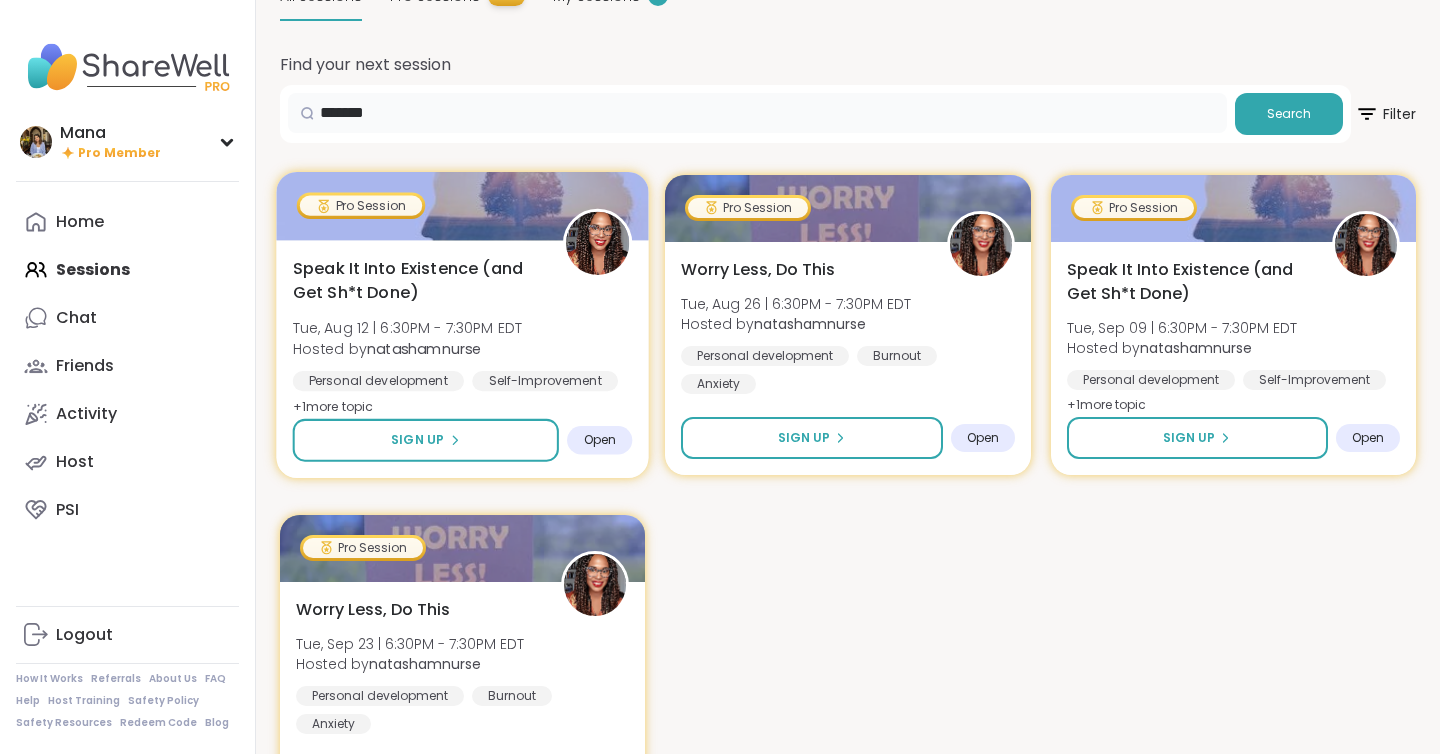 scroll, scrollTop: 138, scrollLeft: 0, axis: vertical 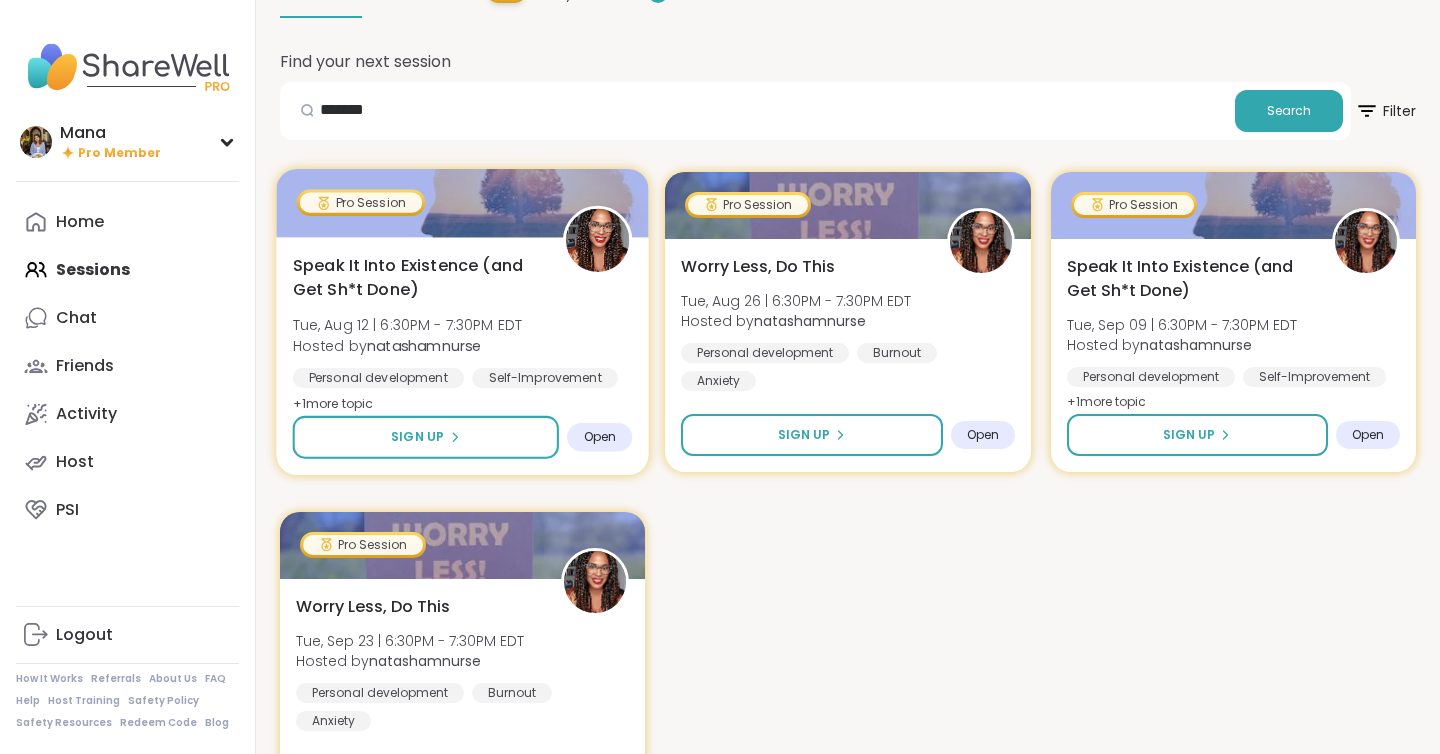 click on "Hosted by [USERNAME]" at bounding box center [408, 345] 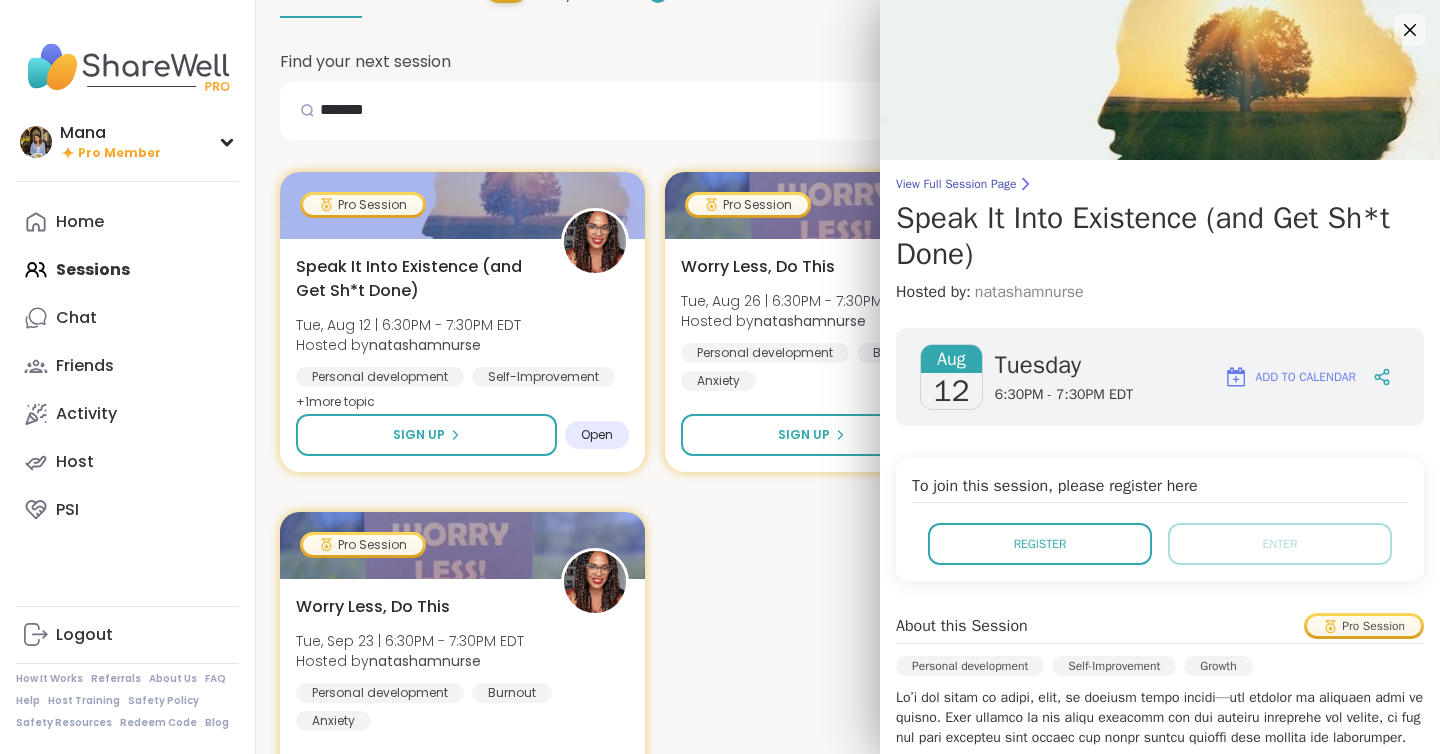 click on "natashamnurse" at bounding box center (1029, 292) 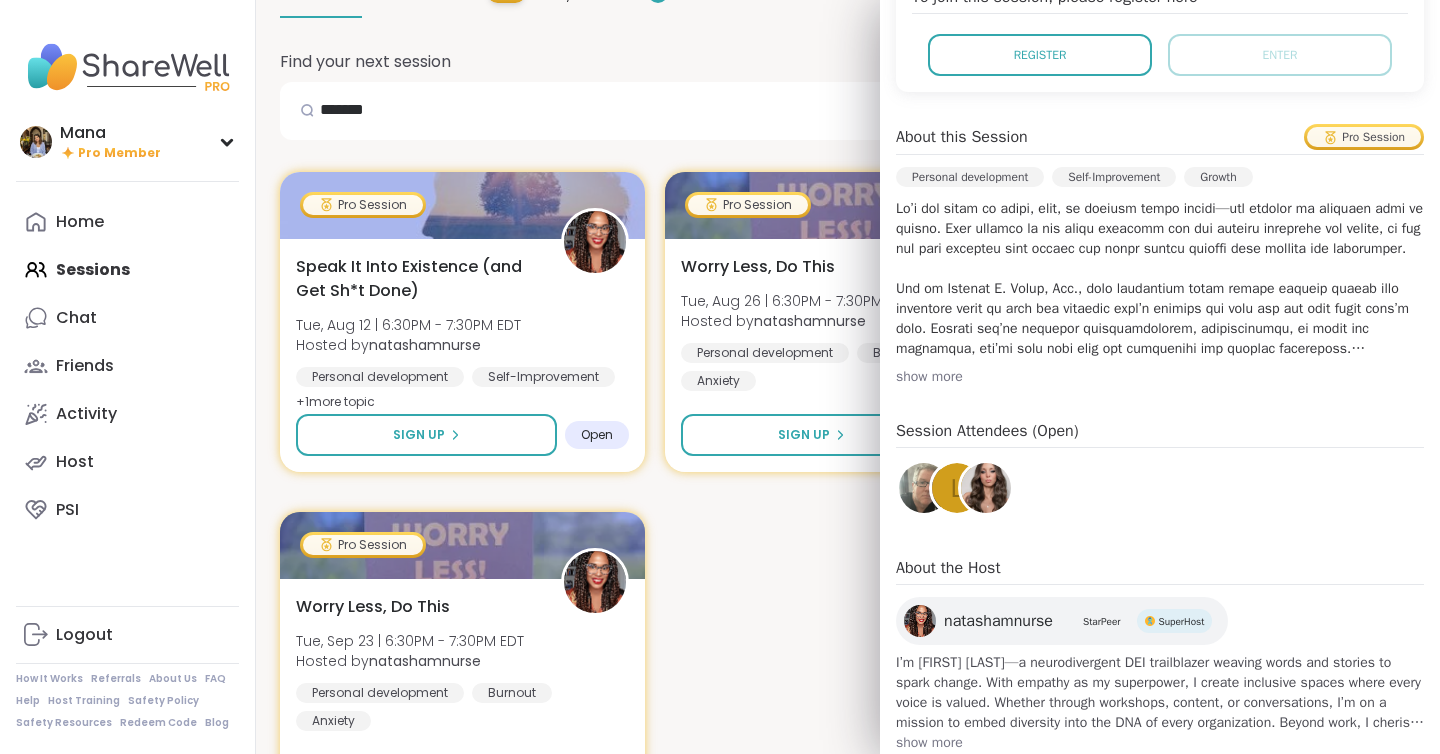 scroll, scrollTop: 536, scrollLeft: 0, axis: vertical 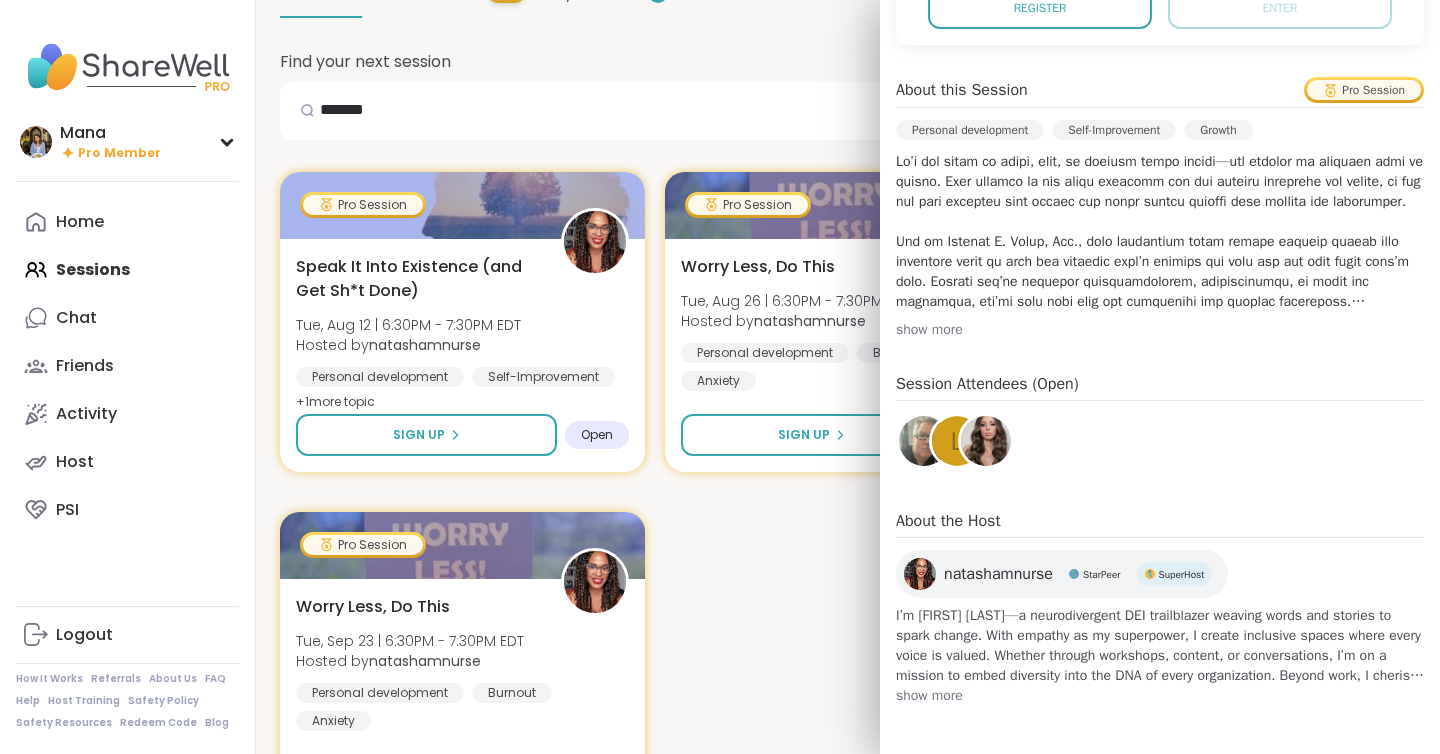 click on "natashamnurse" at bounding box center [998, 574] 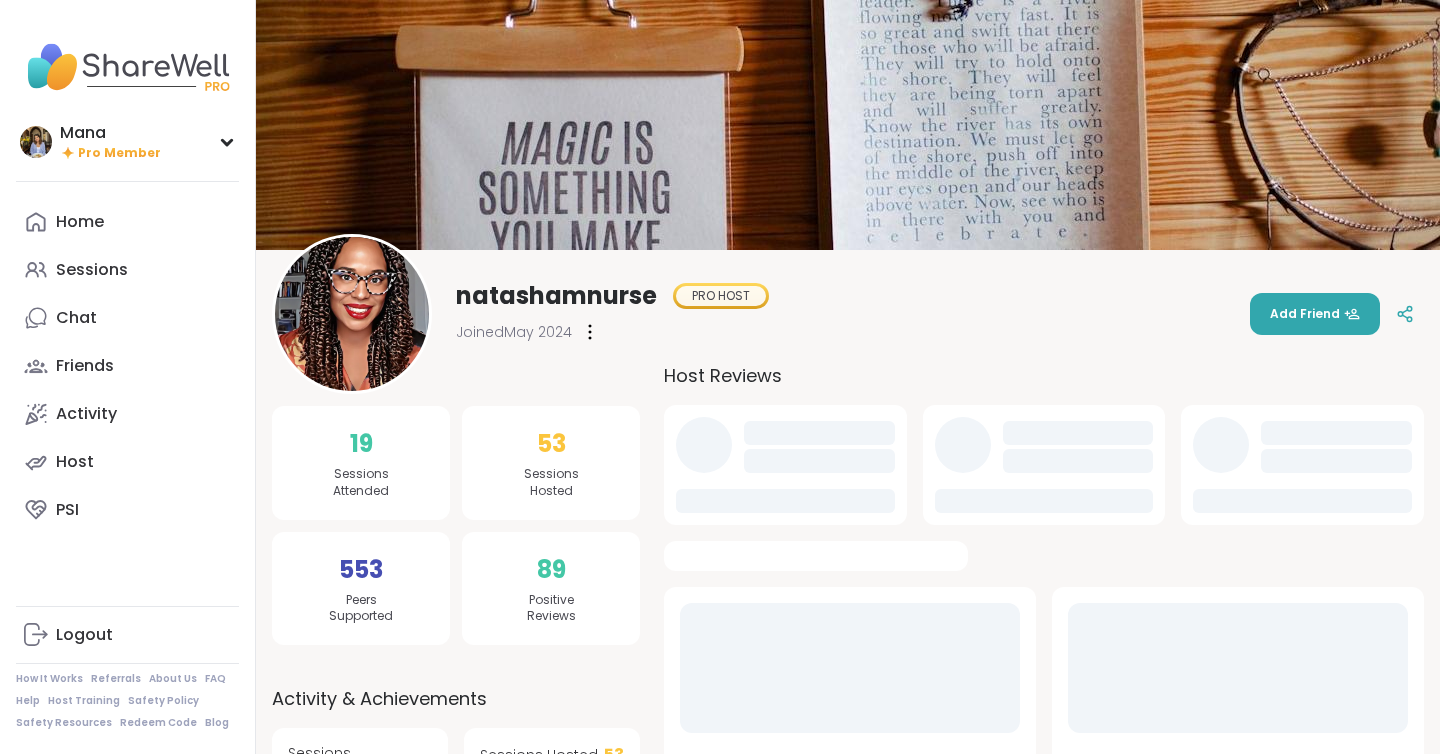 scroll, scrollTop: 0, scrollLeft: 0, axis: both 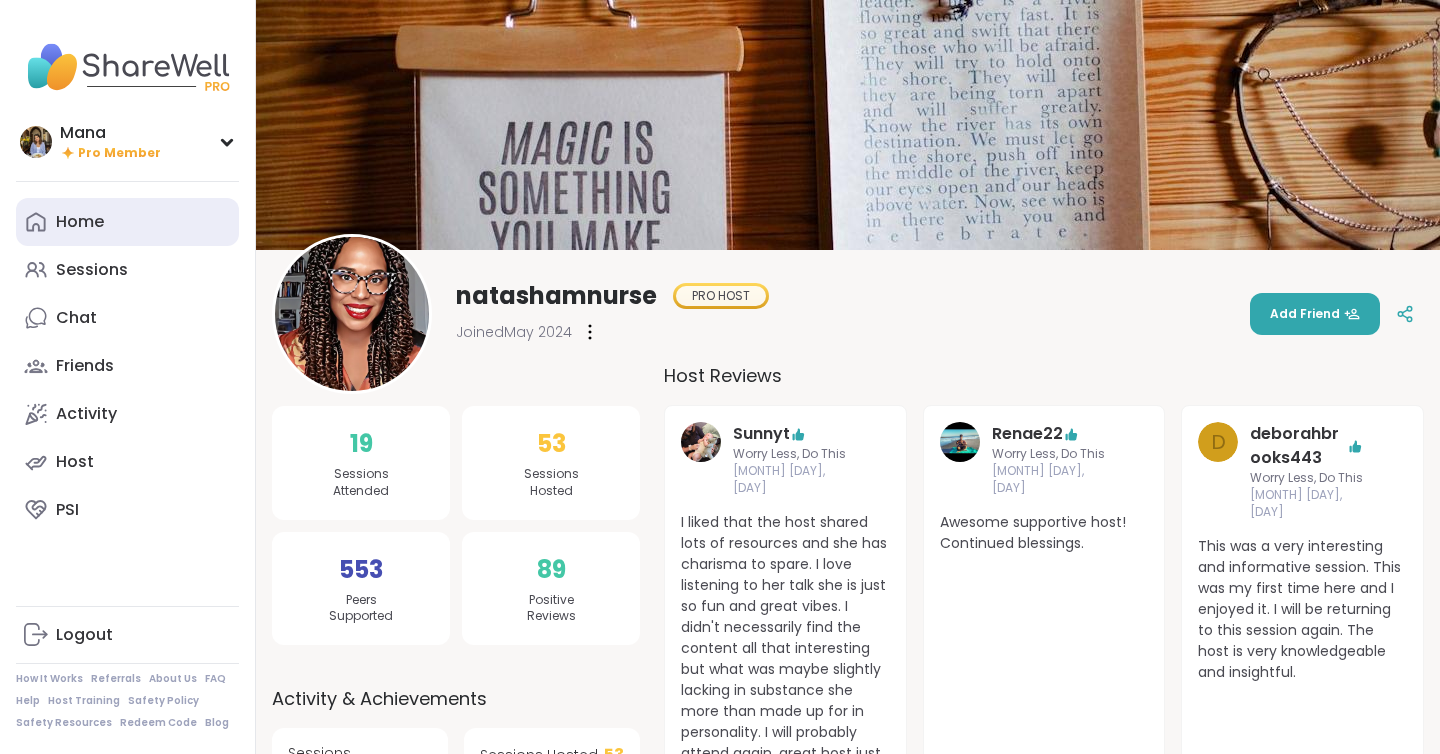 click on "Home" at bounding box center [127, 222] 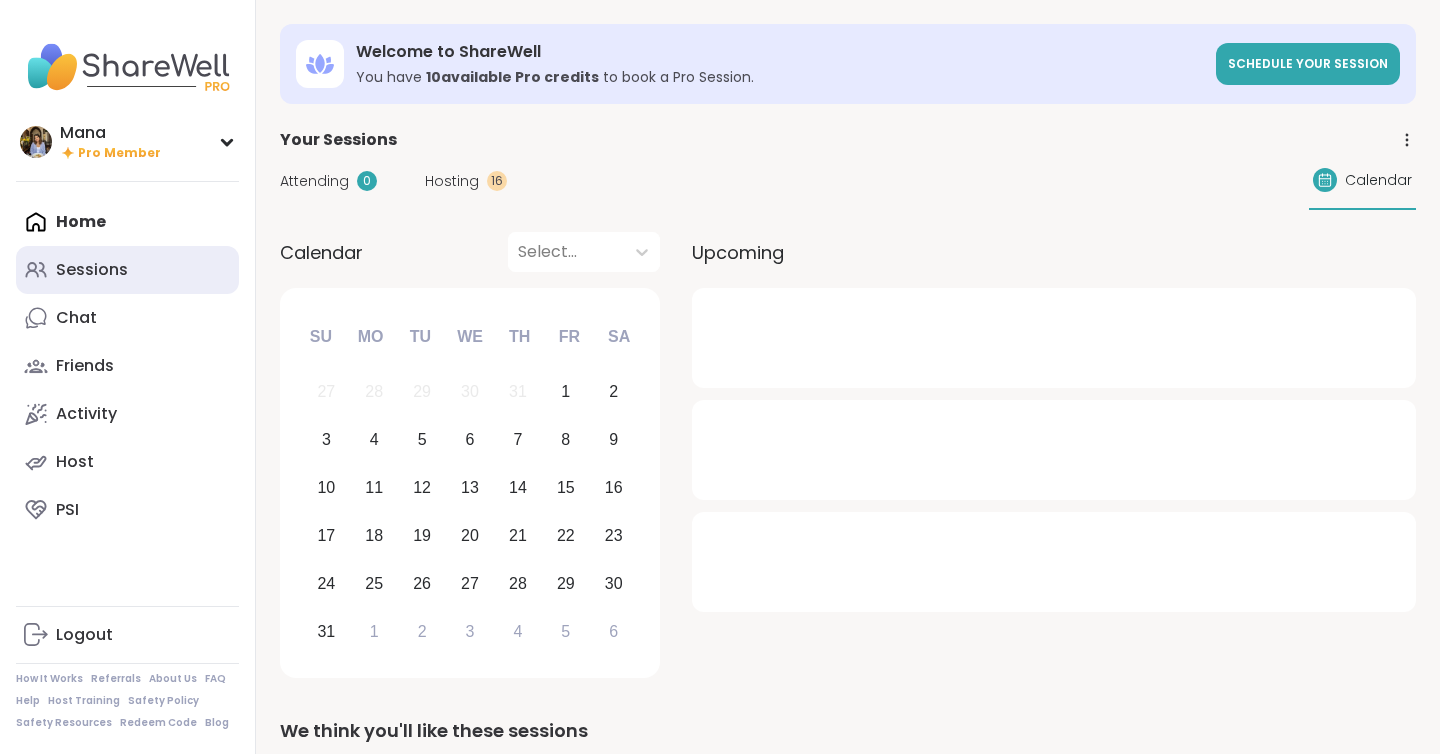 click on "Sessions" at bounding box center [127, 270] 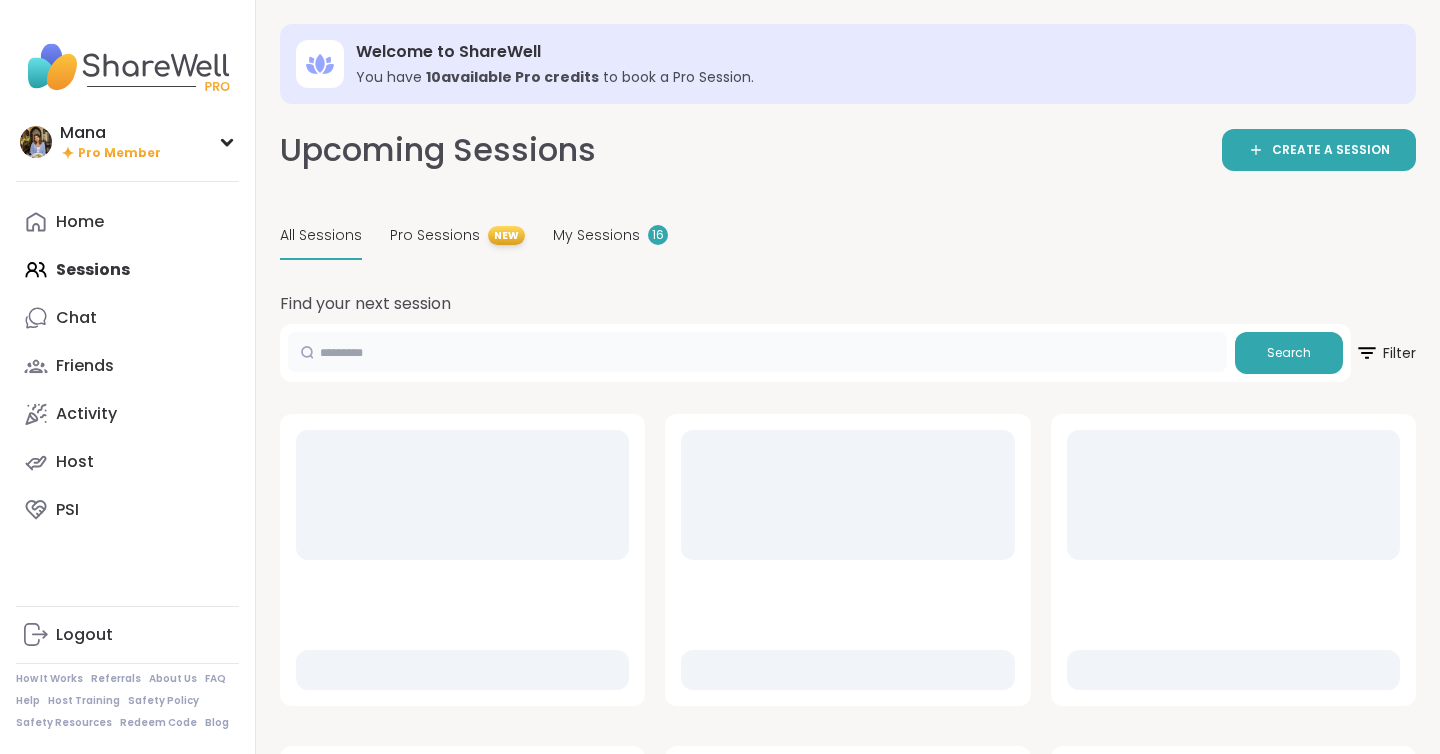 click at bounding box center [757, 352] 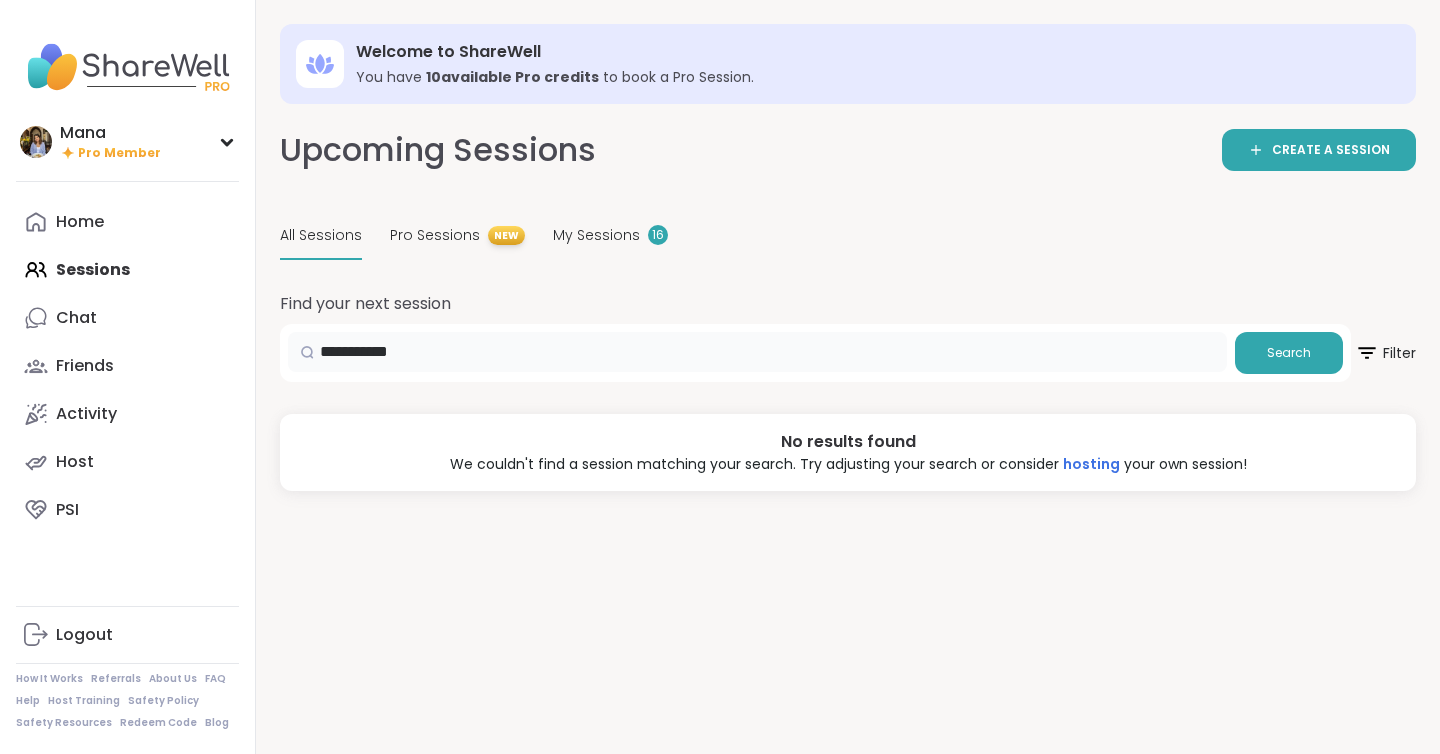 type on "**********" 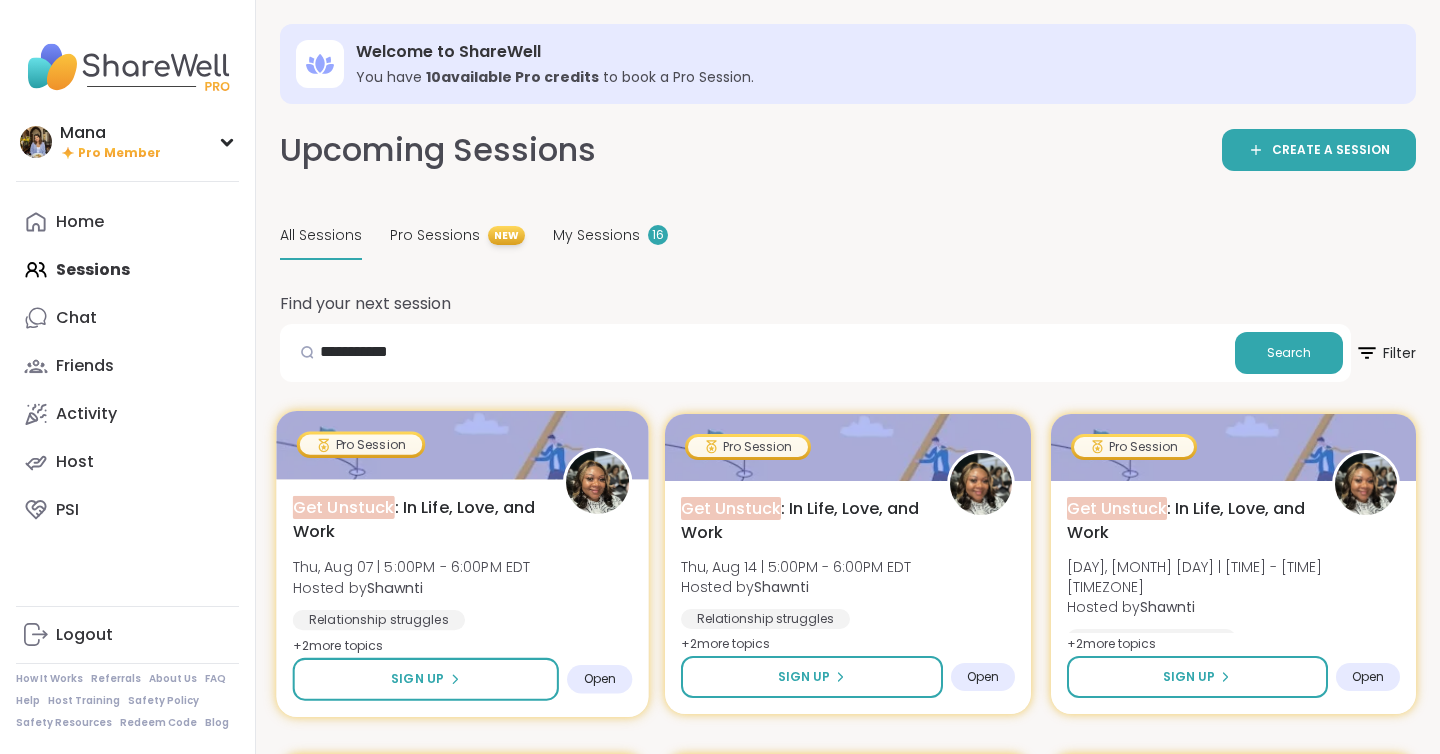 click on "Get Unstuck : In Life, Love, and Work [DAY], [MONTH] [DAY] | [TIME] - [TIME] [TIMEZONE] Hosted by [FIRST] Relationship struggles General mental health Identity + [NUMBER] more topic s" at bounding box center [463, 576] 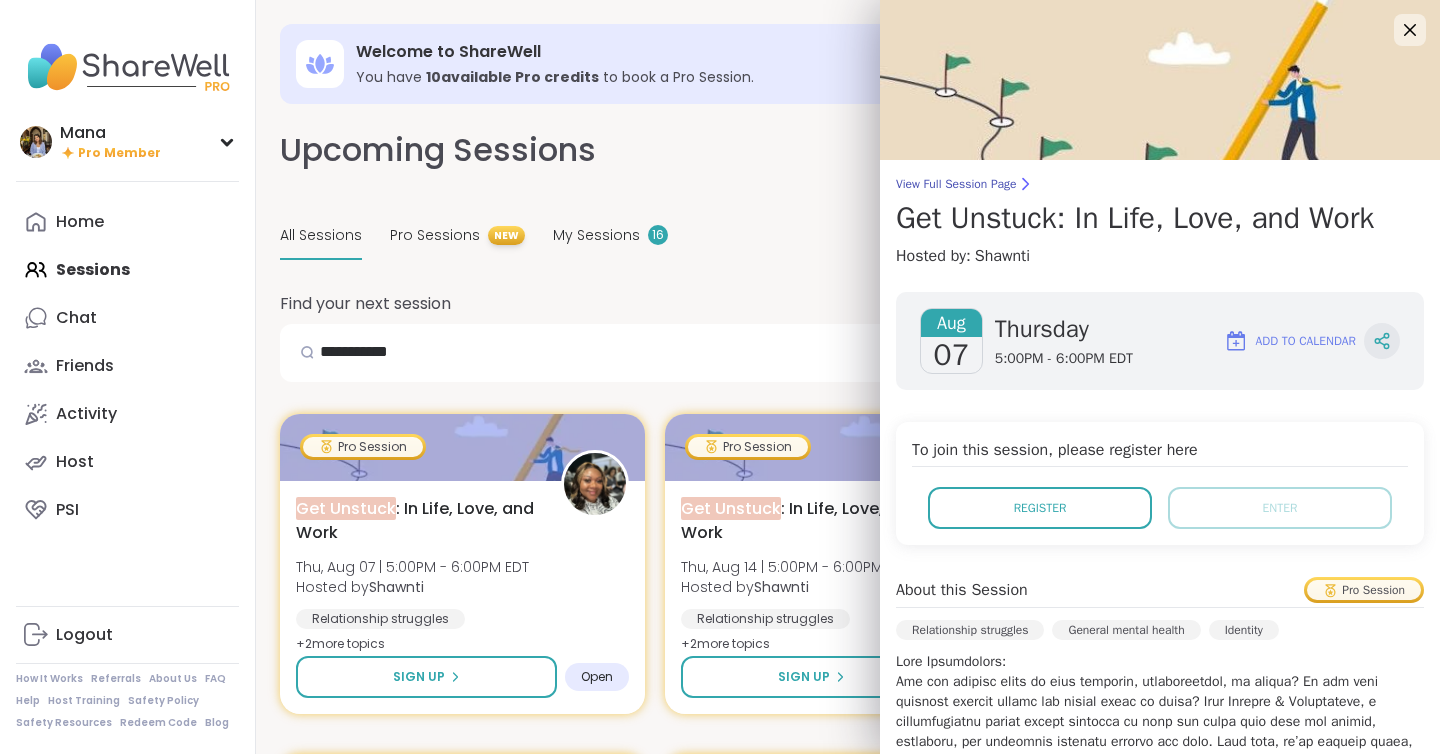 click 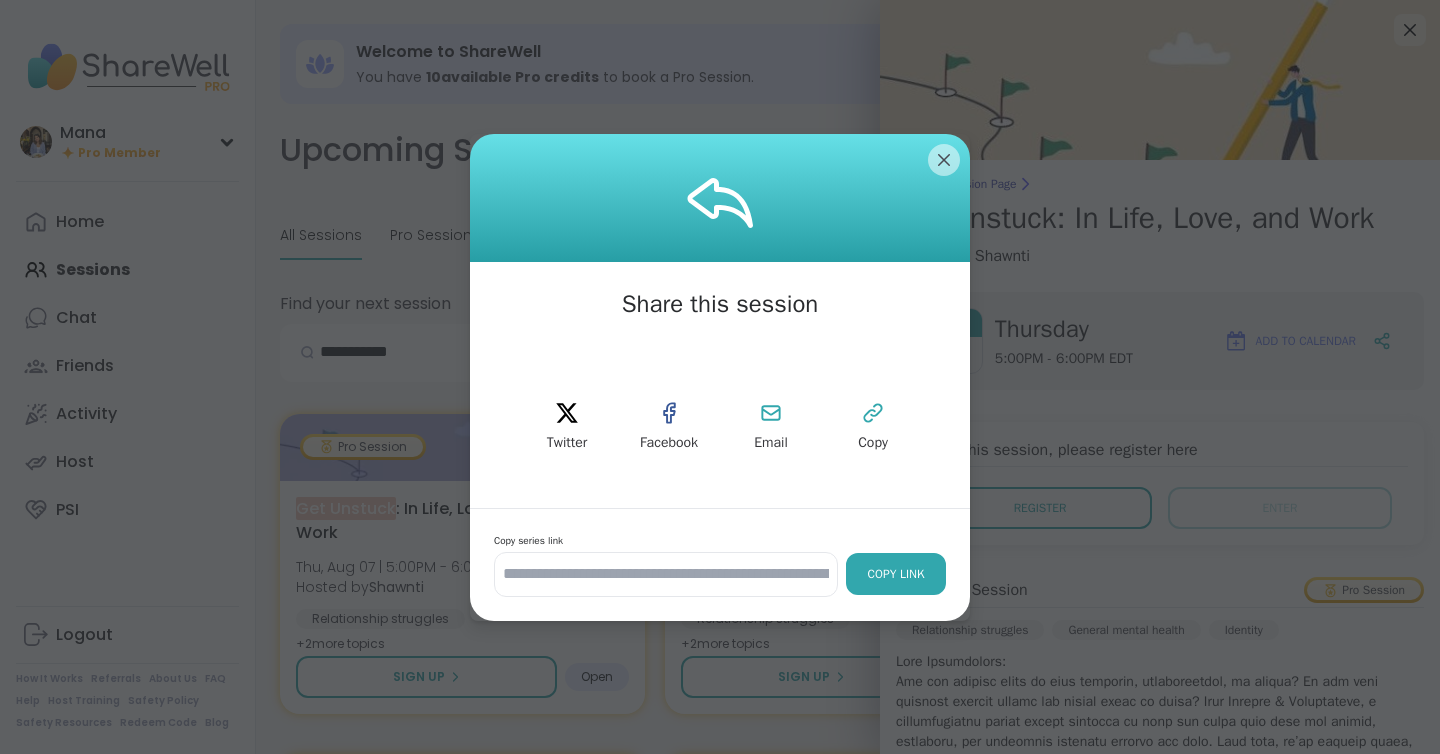 click on "Copy Link" at bounding box center (896, 574) 